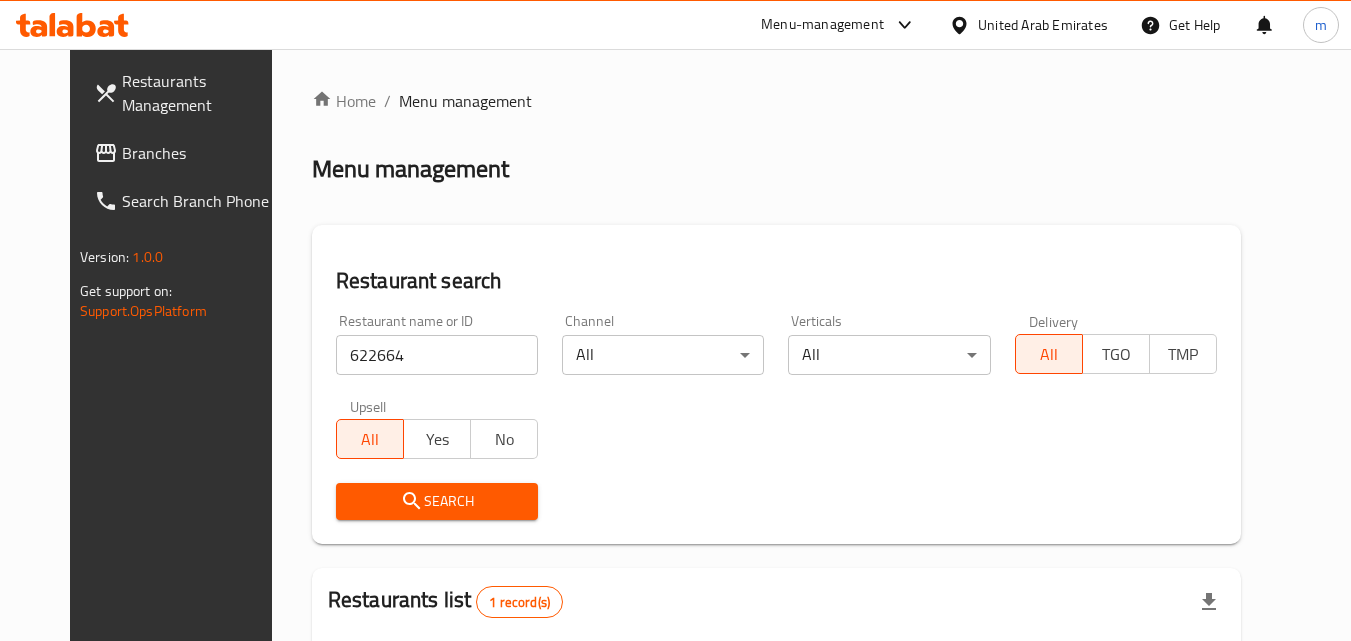 scroll, scrollTop: 234, scrollLeft: 0, axis: vertical 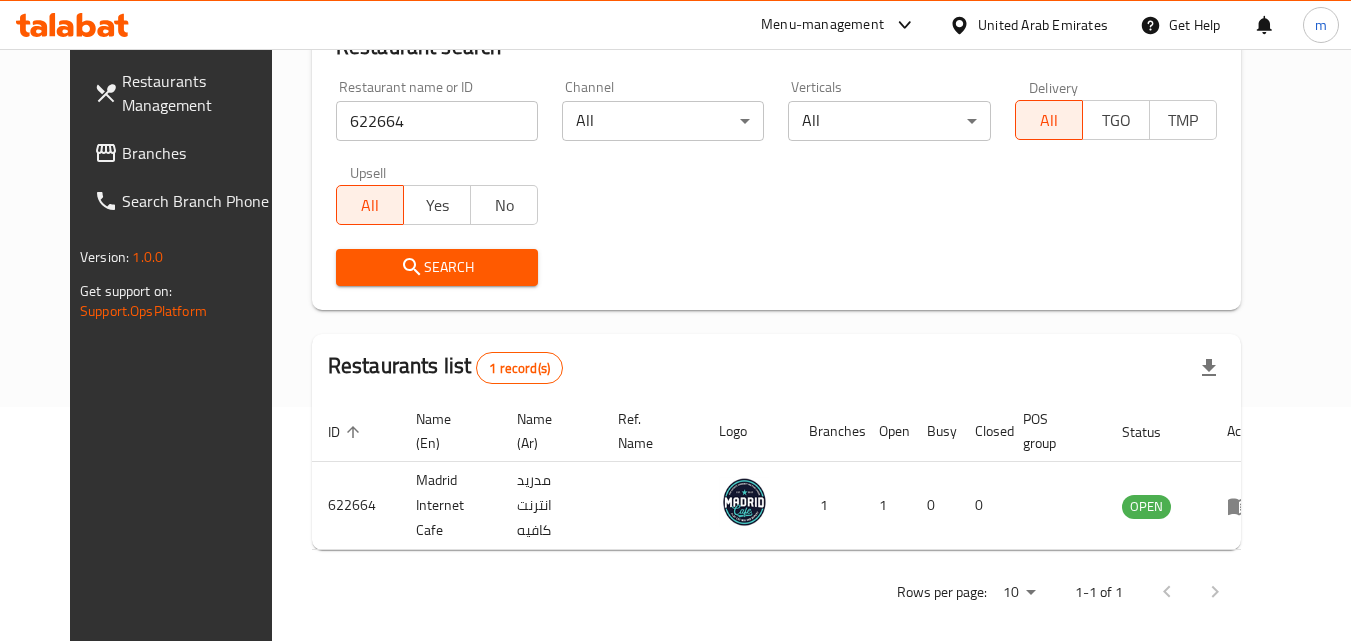 click on "United Arab Emirates" at bounding box center (1043, 25) 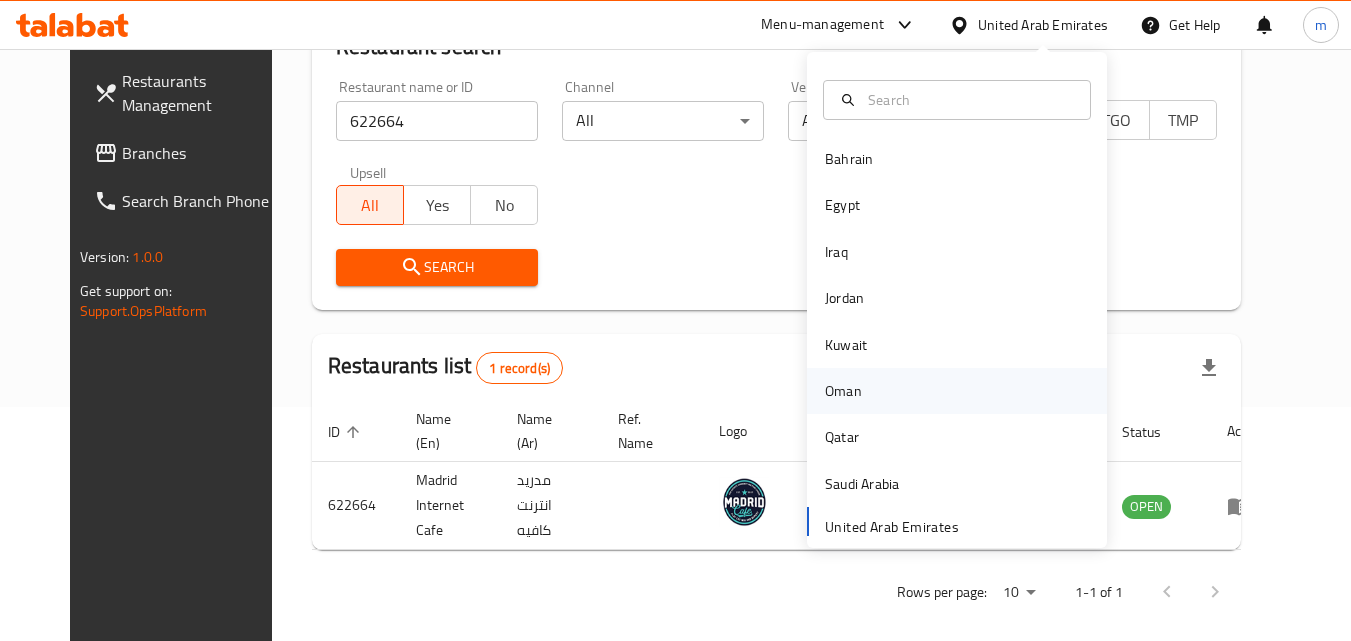 drag, startPoint x: 824, startPoint y: 383, endPoint x: 807, endPoint y: 375, distance: 18.788294 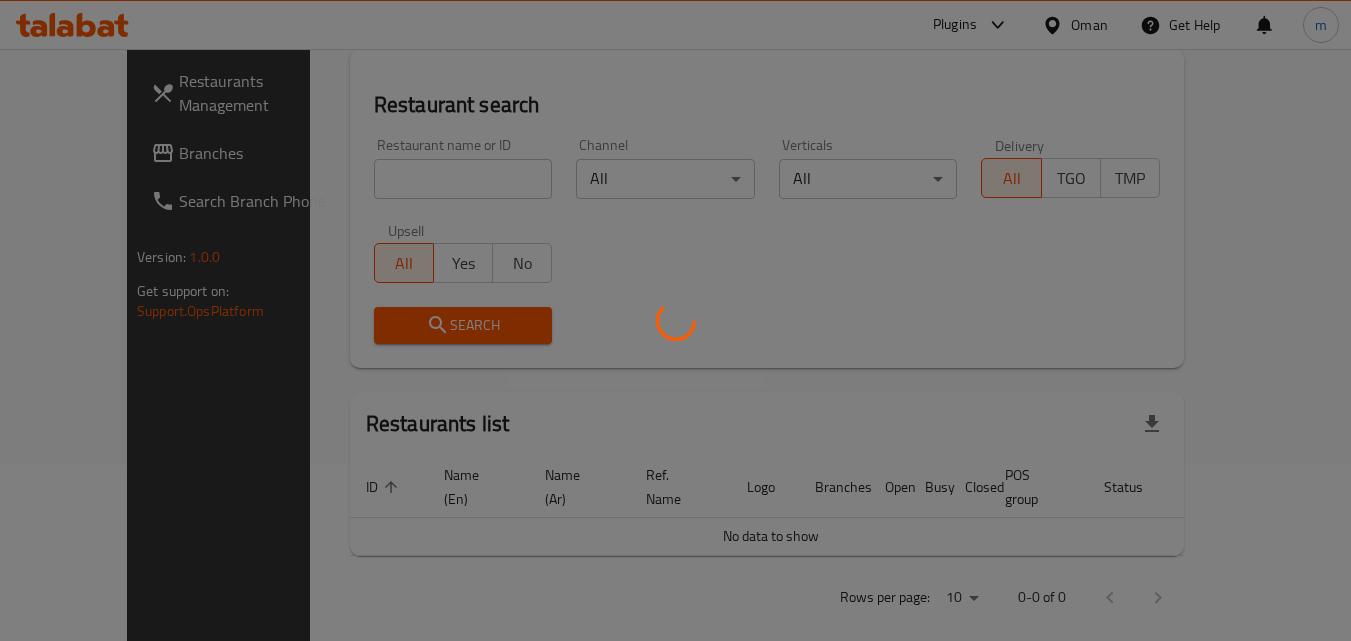 scroll, scrollTop: 234, scrollLeft: 0, axis: vertical 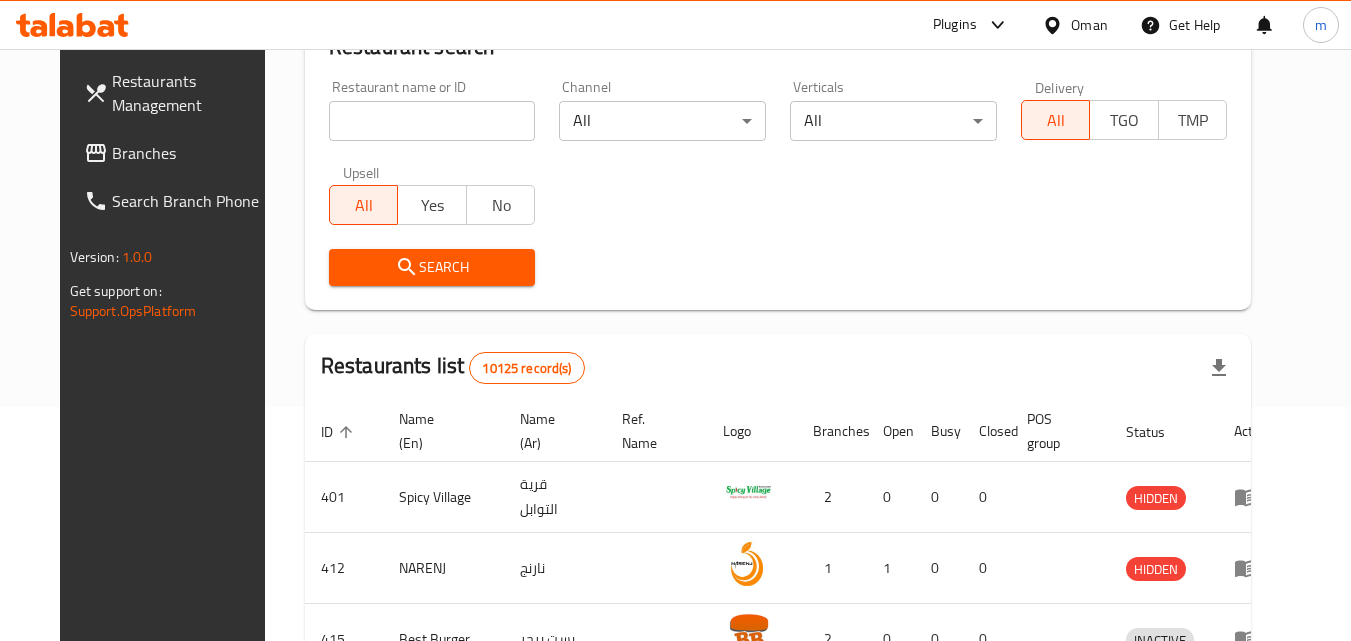 click on "Branches" at bounding box center [191, 153] 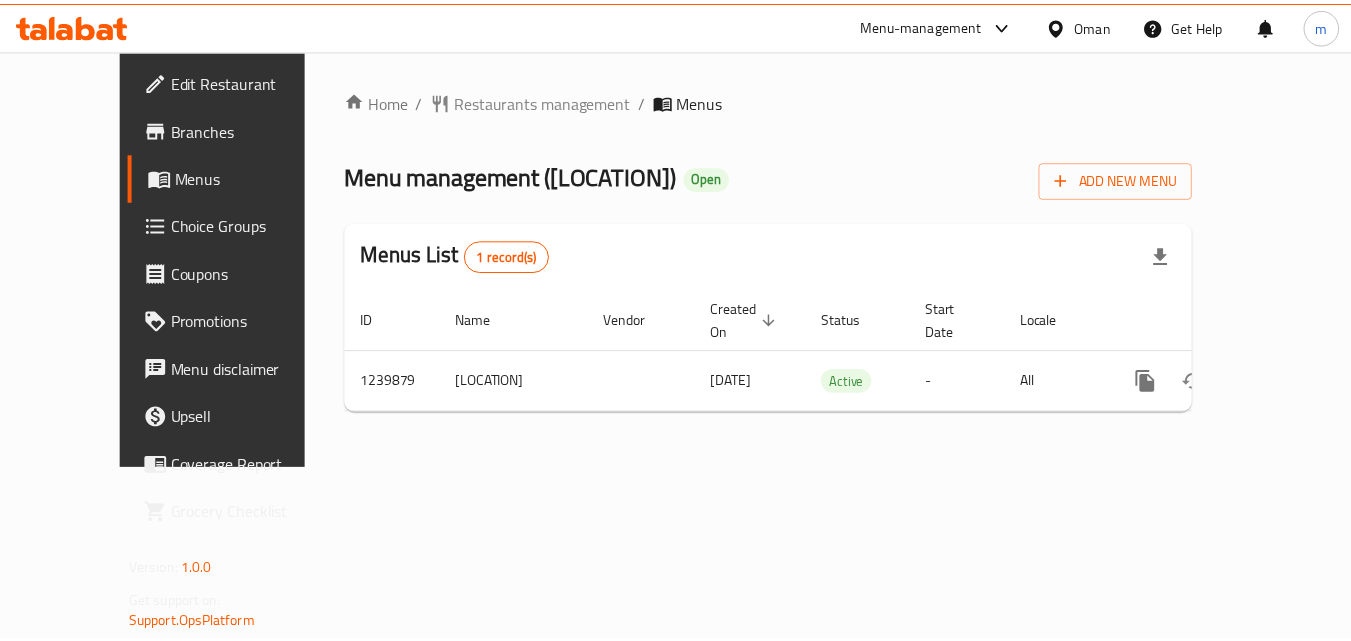 scroll, scrollTop: 0, scrollLeft: 0, axis: both 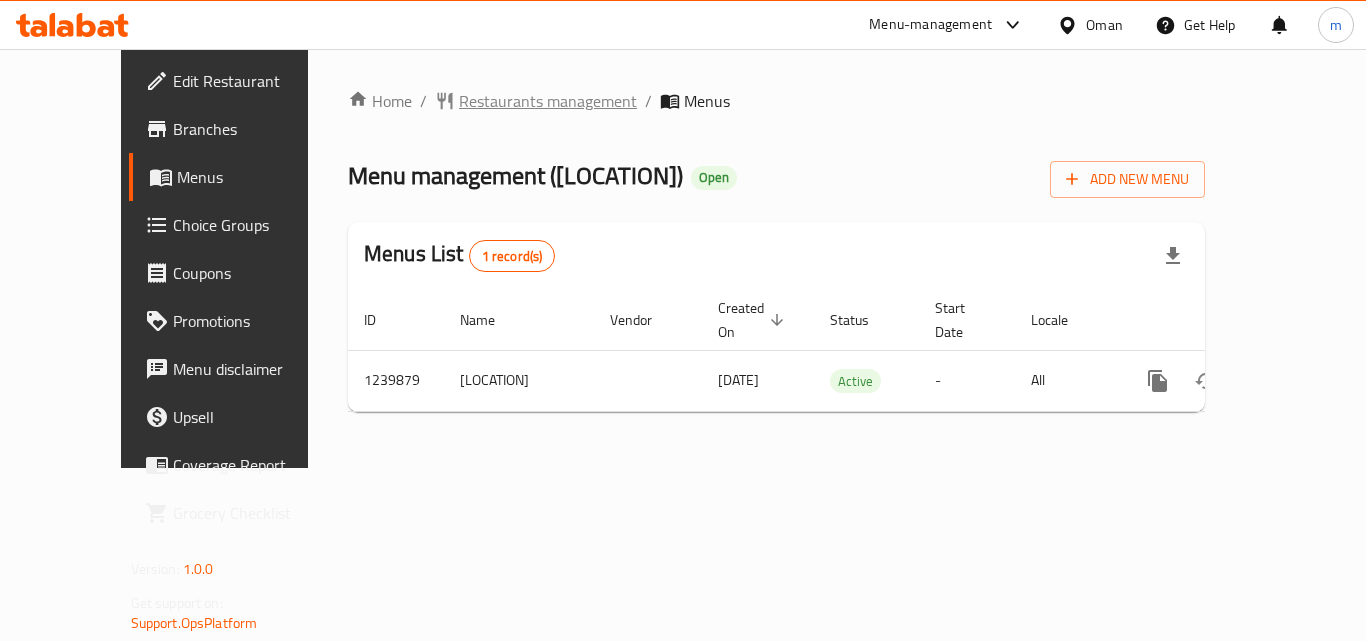 click on "Restaurants management" at bounding box center [548, 101] 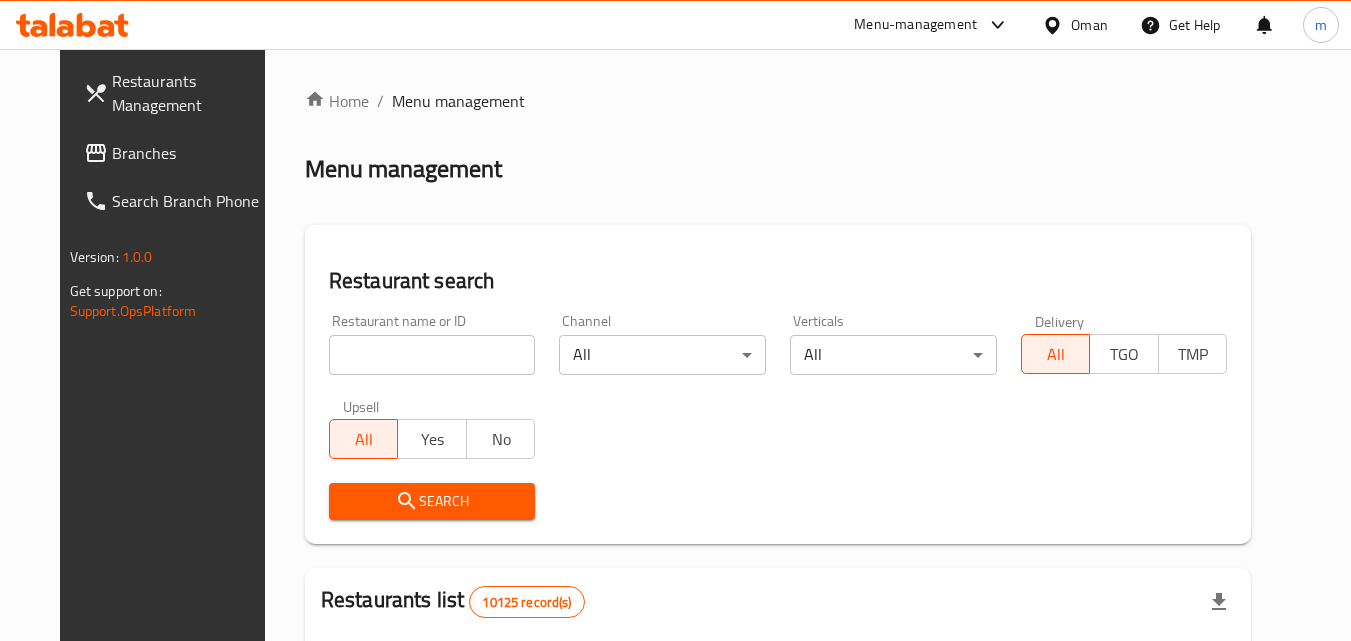 click at bounding box center [432, 355] 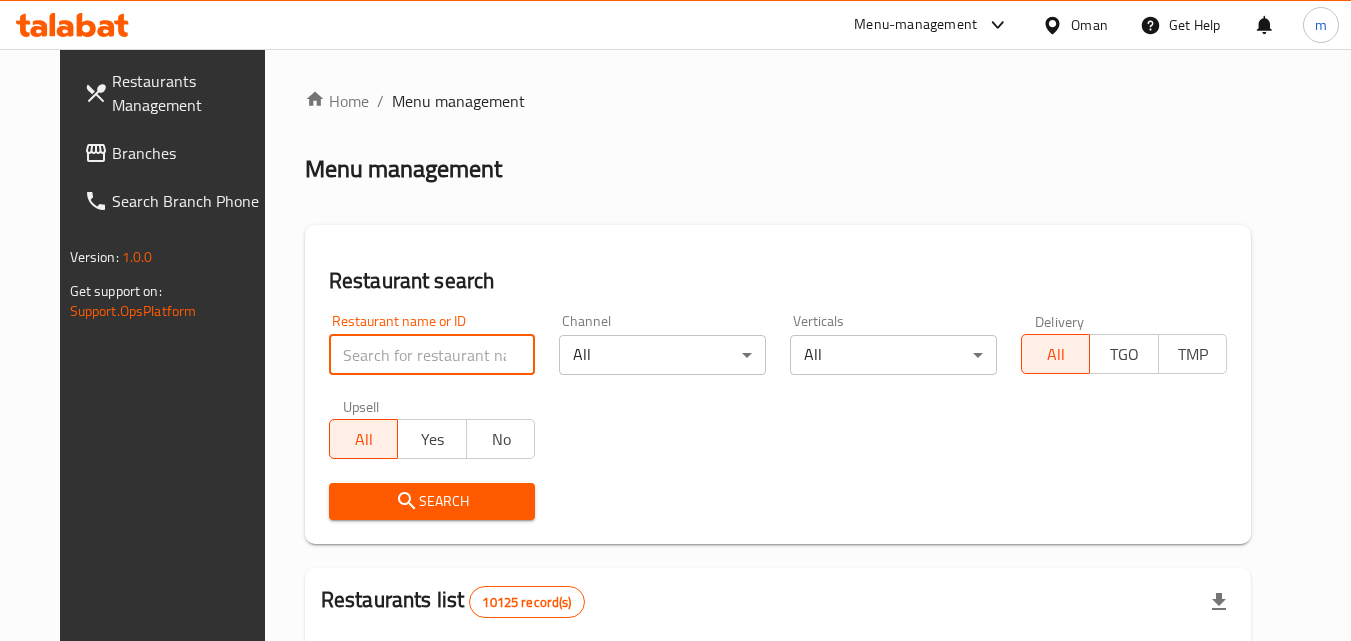 paste on "680112" 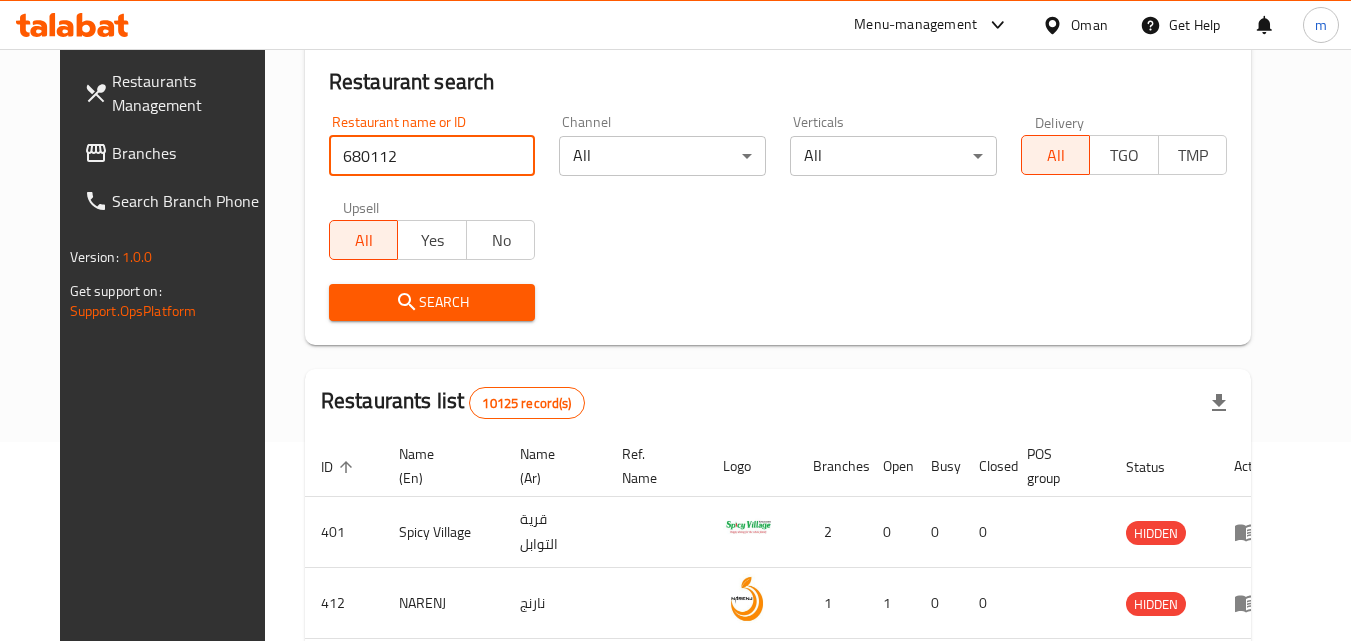scroll, scrollTop: 200, scrollLeft: 0, axis: vertical 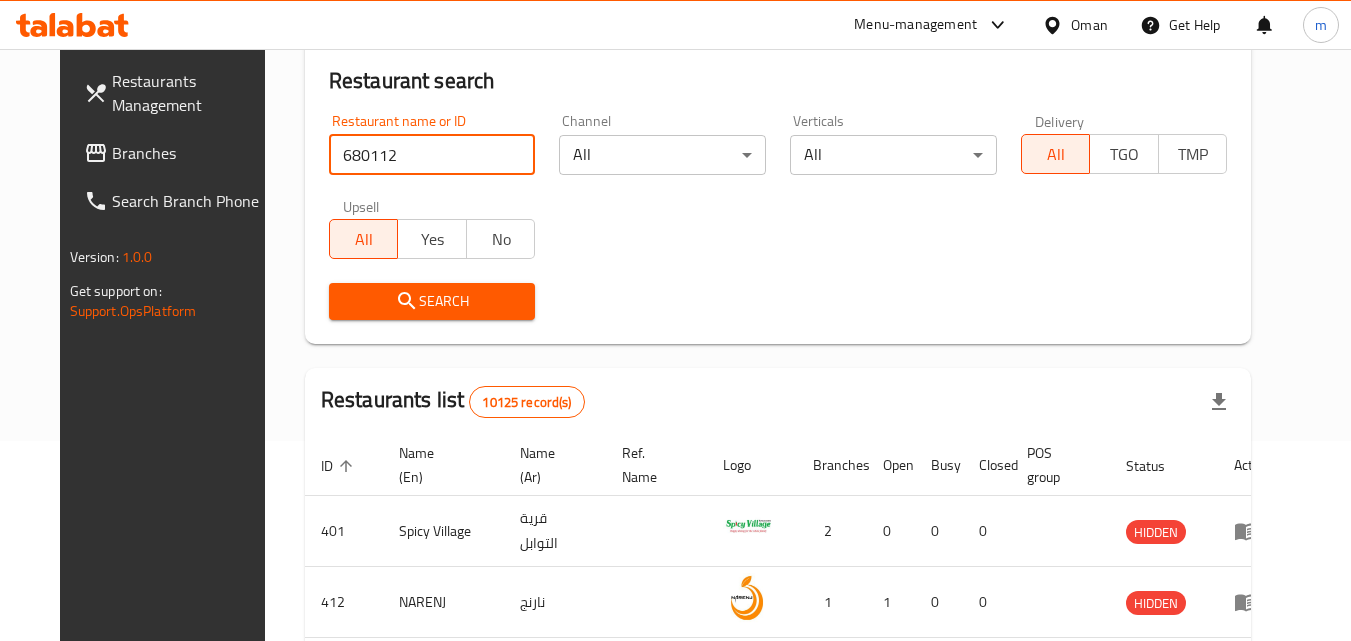 type on "680112" 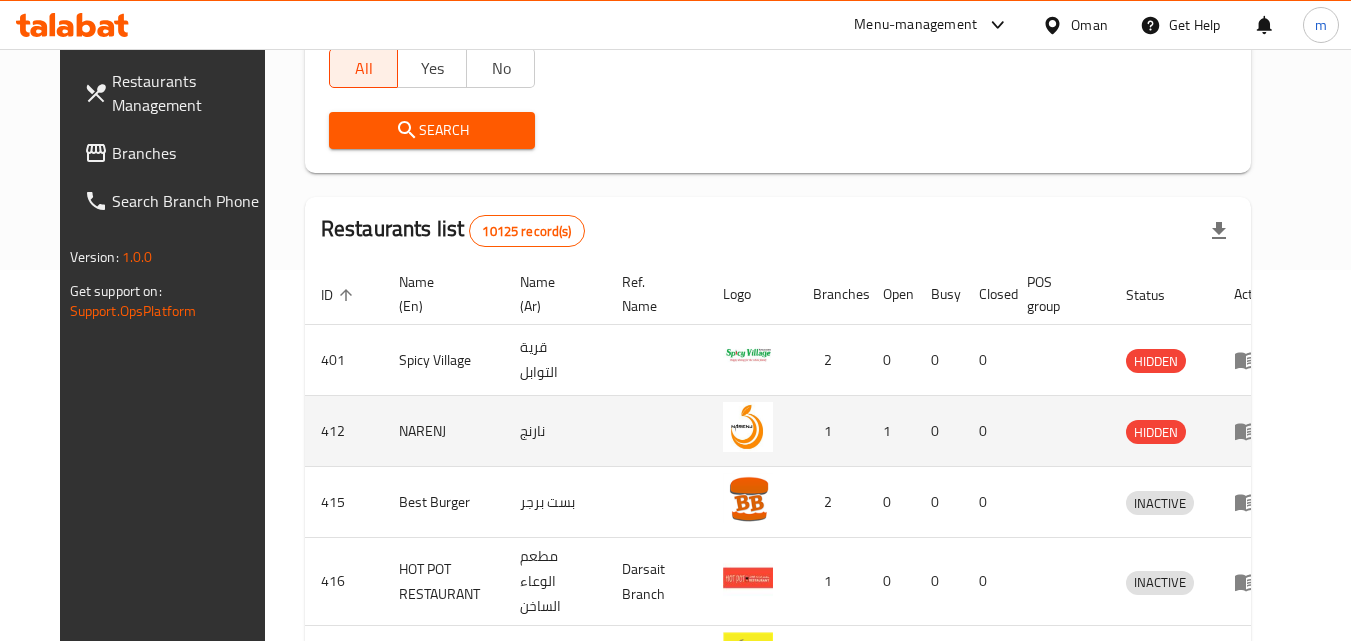scroll, scrollTop: 300, scrollLeft: 0, axis: vertical 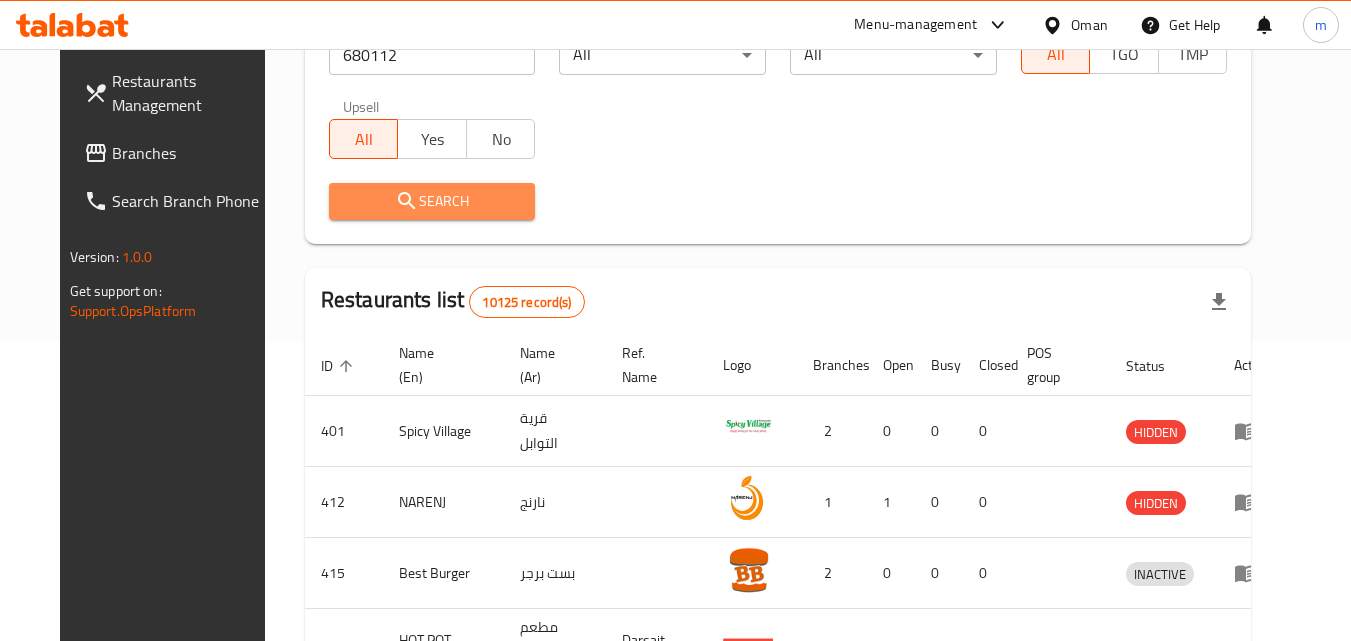 click on "Search" at bounding box center [432, 201] 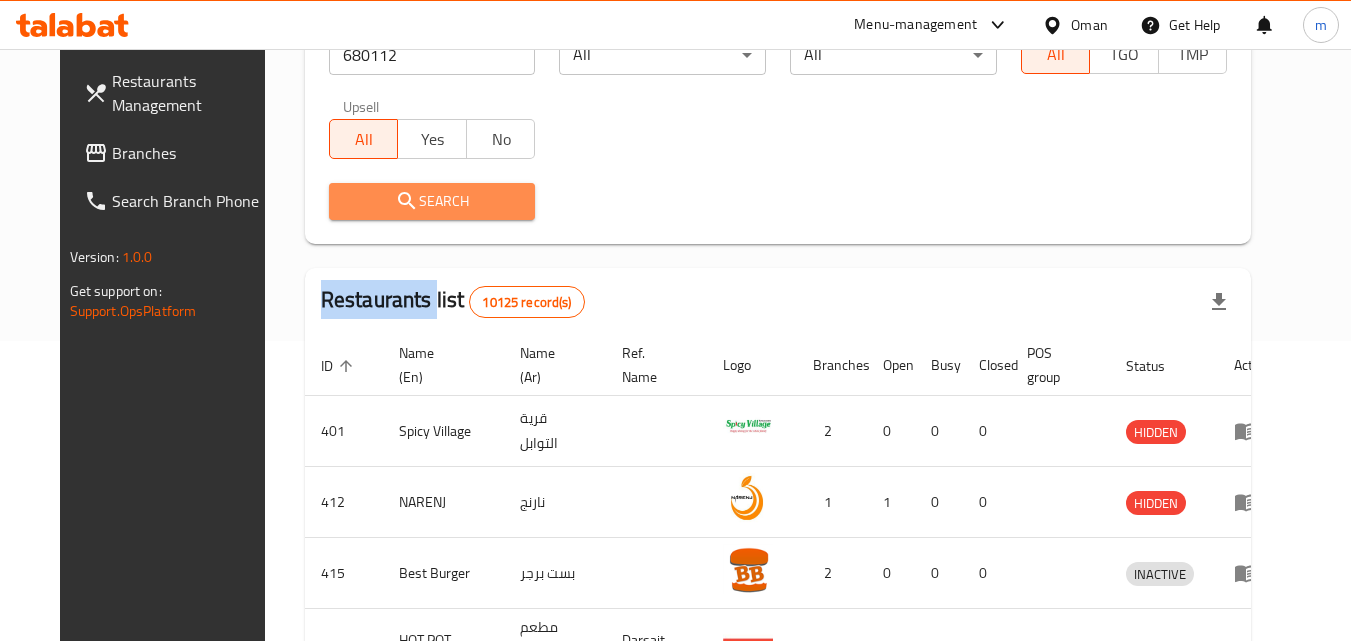 click at bounding box center (675, 320) 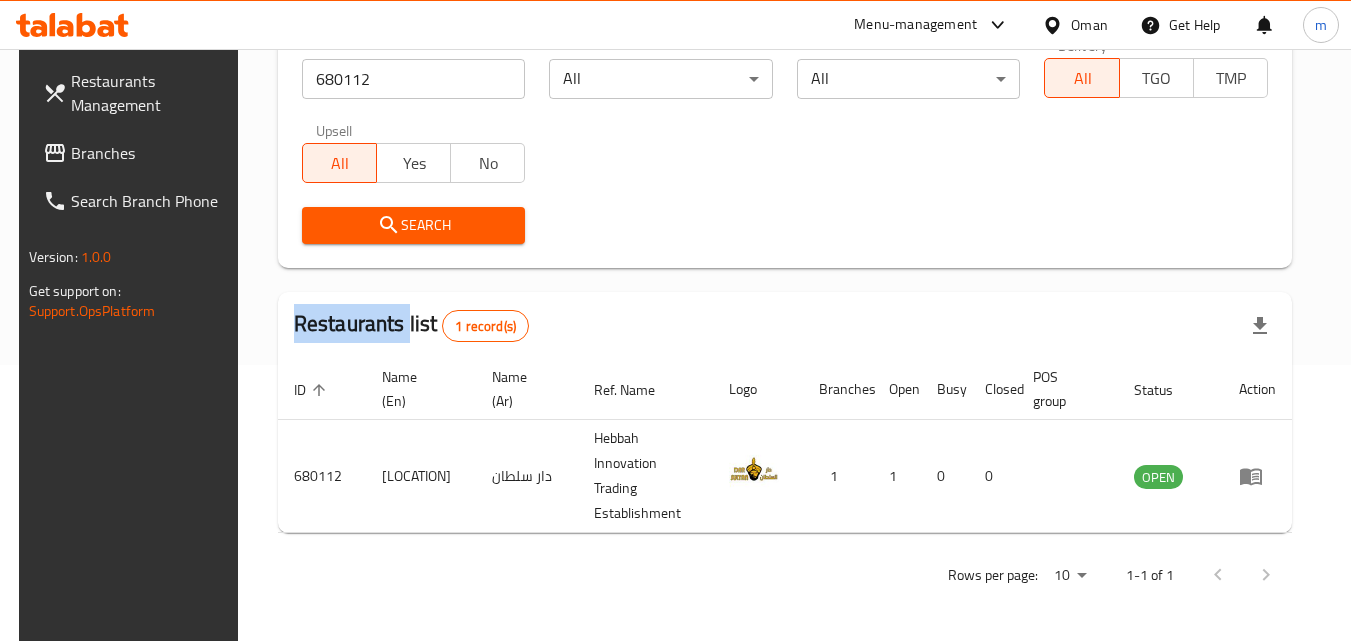 scroll, scrollTop: 251, scrollLeft: 0, axis: vertical 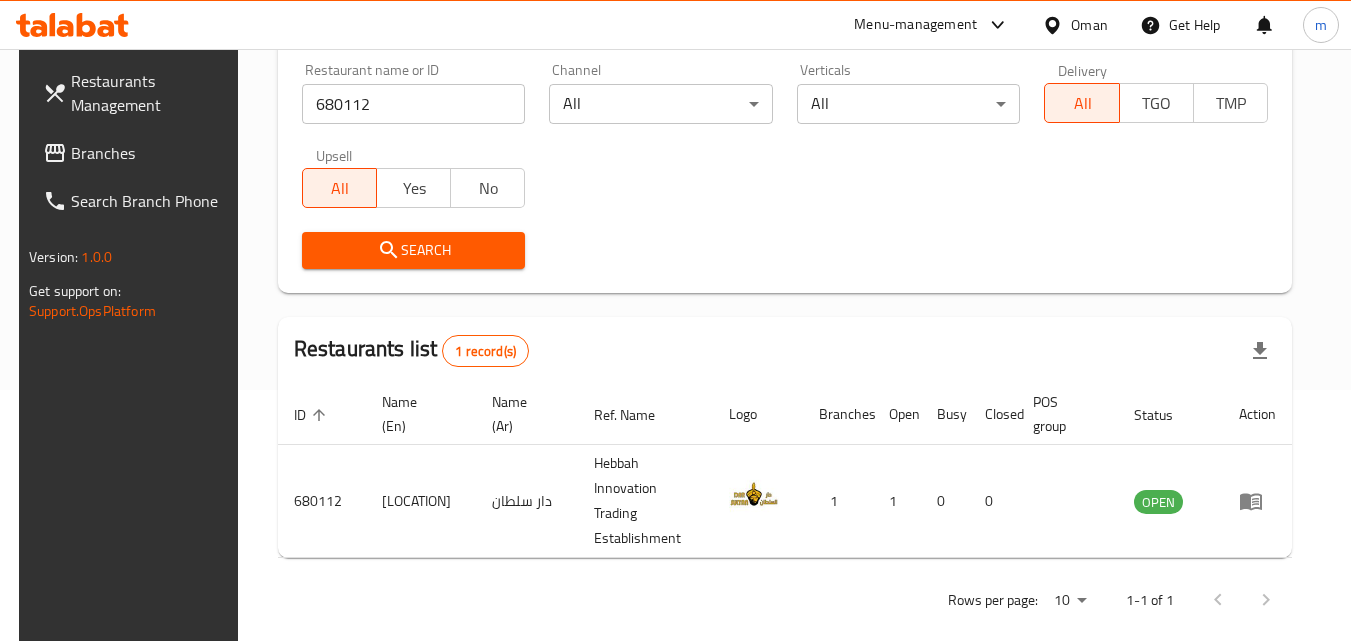click on "Oman" at bounding box center (1089, 25) 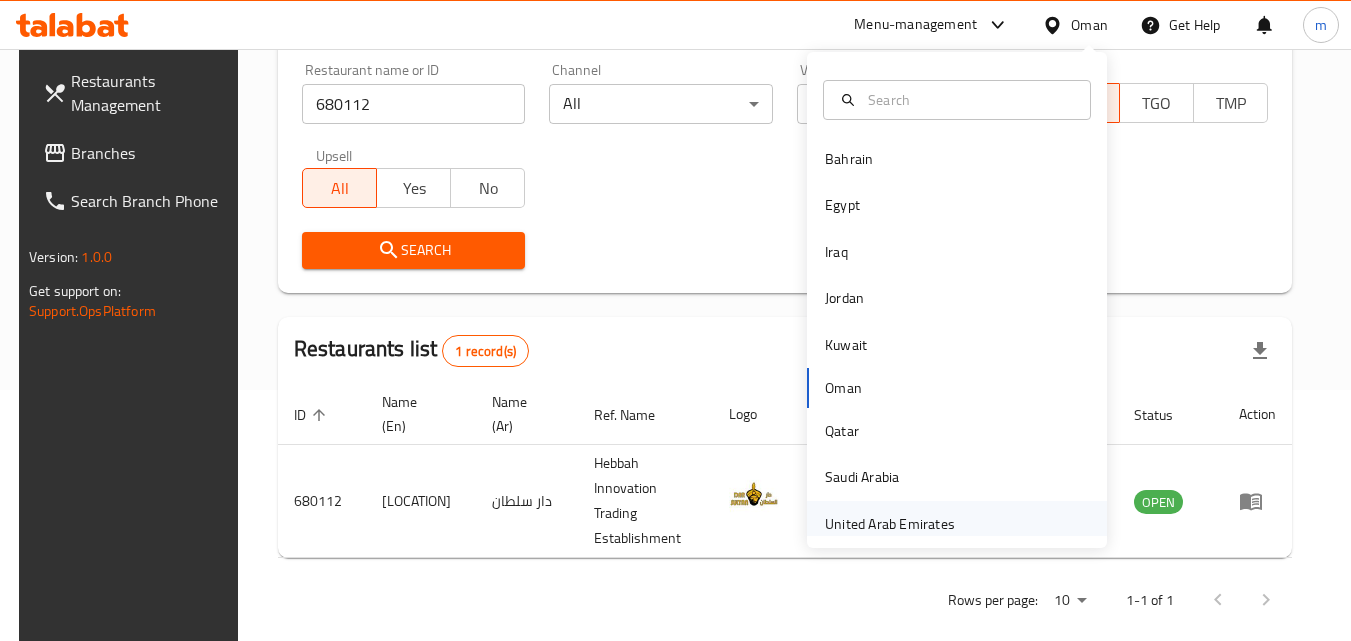 click on "United Arab Emirates" at bounding box center [890, 524] 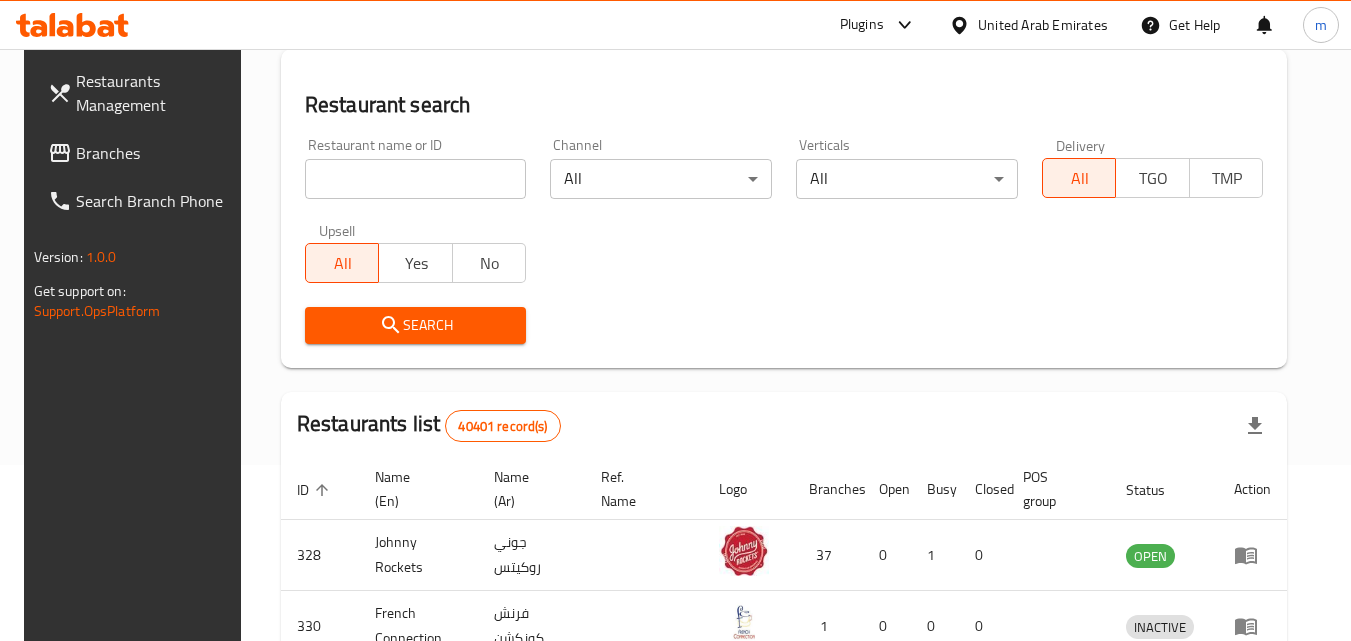 scroll, scrollTop: 251, scrollLeft: 0, axis: vertical 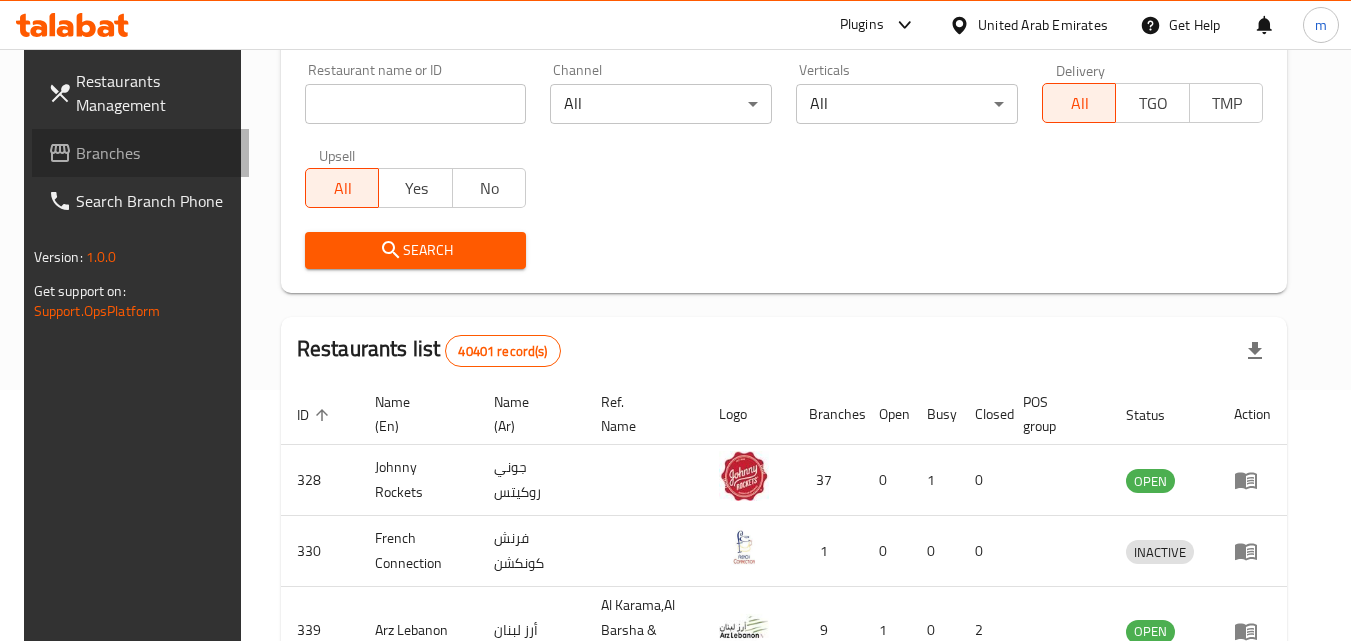 click on "Branches" at bounding box center (155, 153) 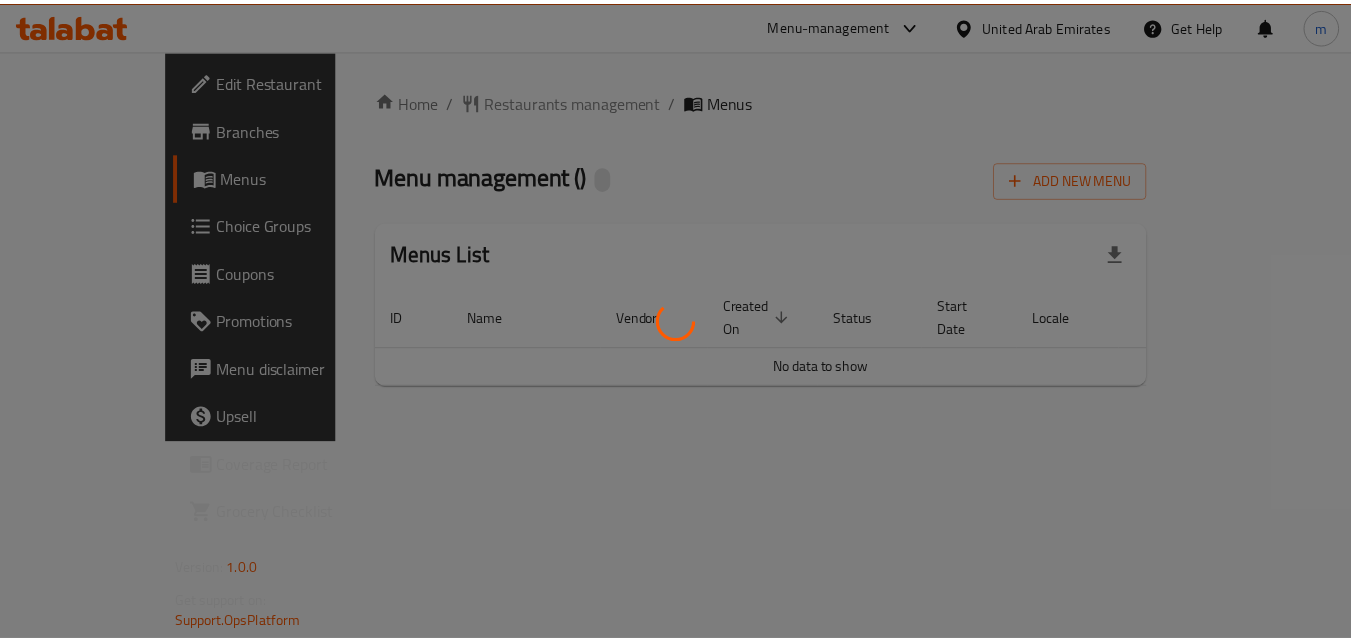 scroll, scrollTop: 0, scrollLeft: 0, axis: both 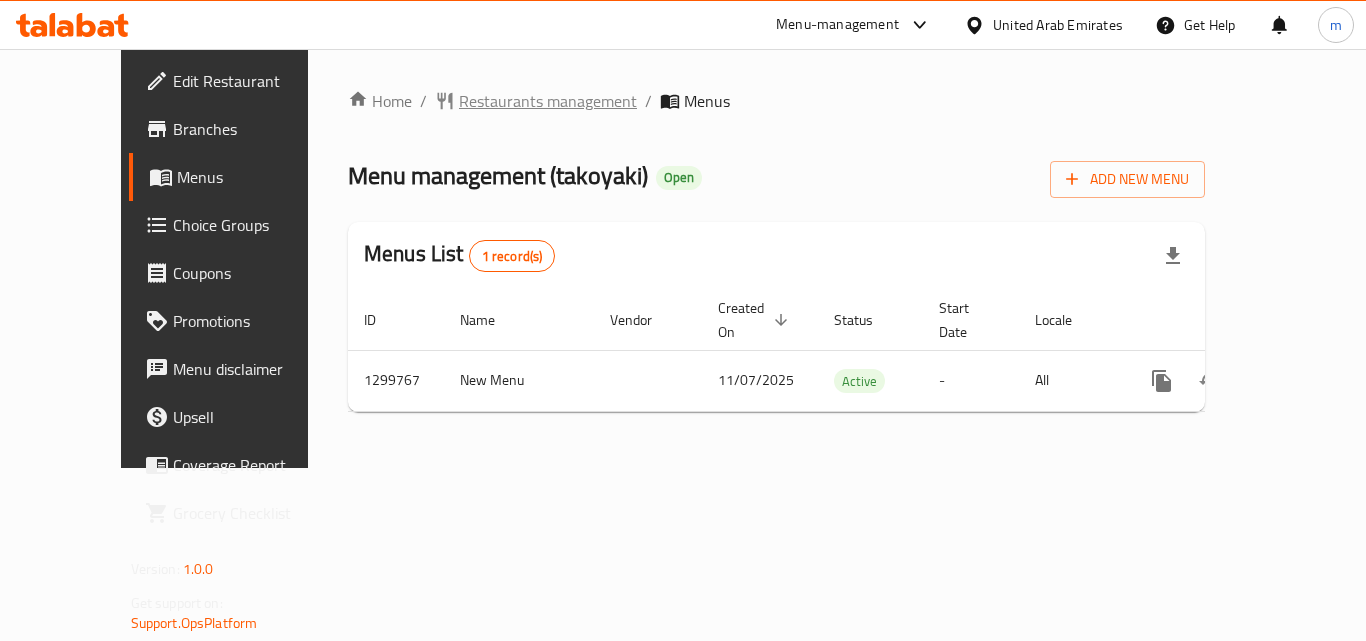 click on "Restaurants management" at bounding box center (548, 101) 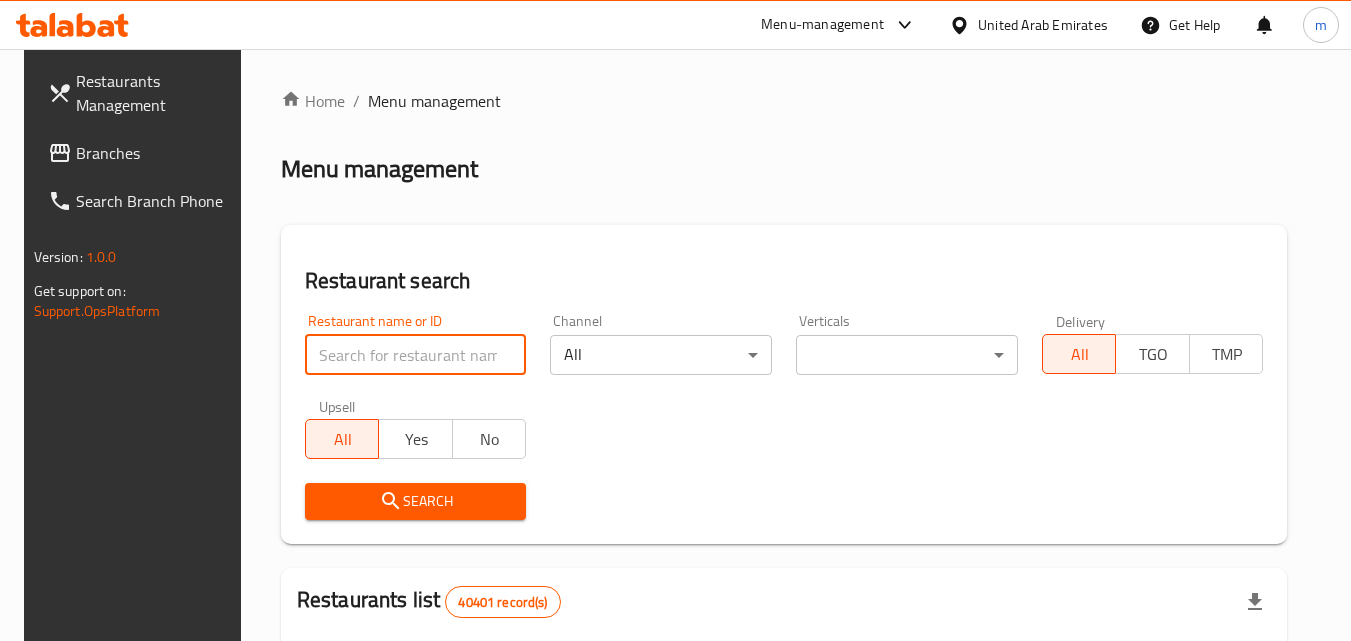 click at bounding box center [416, 355] 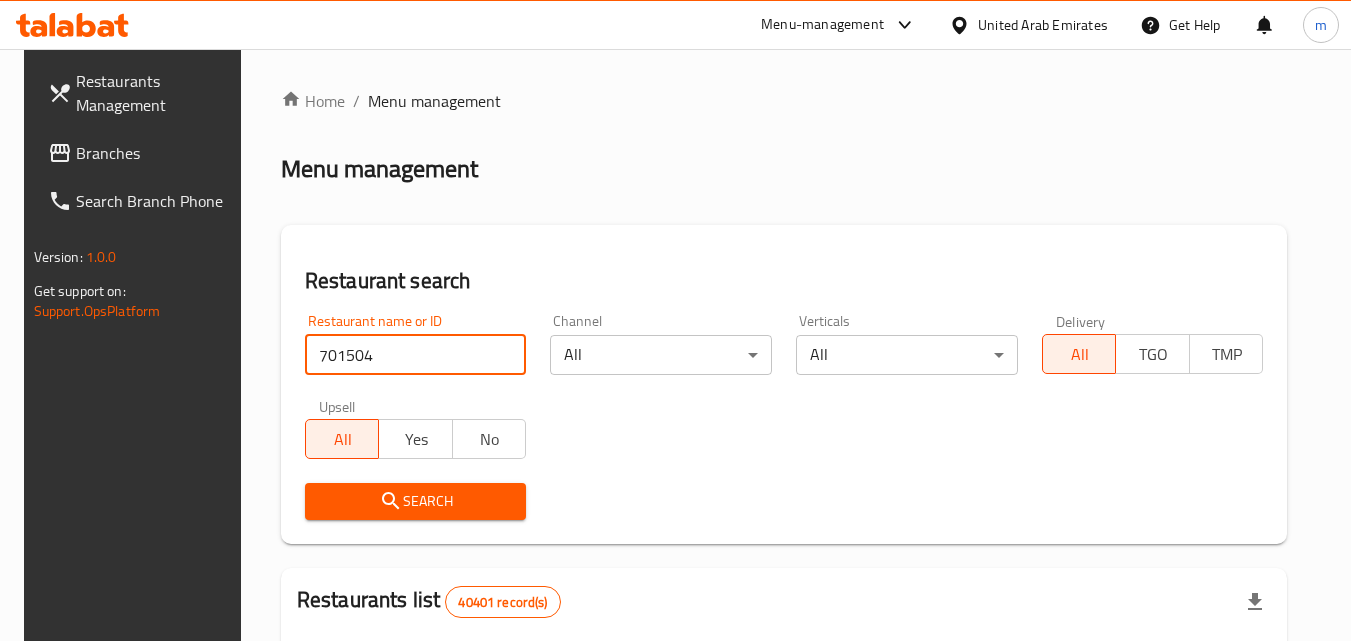 type on "701504" 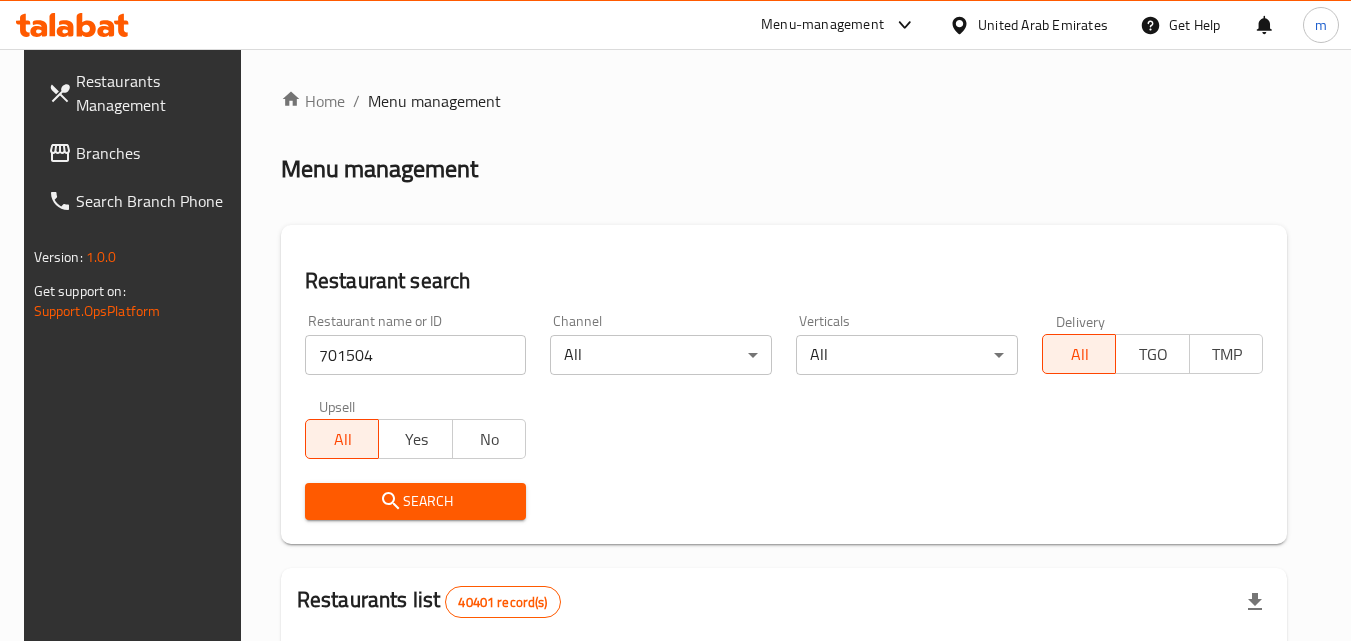 click on "Search" at bounding box center [416, 501] 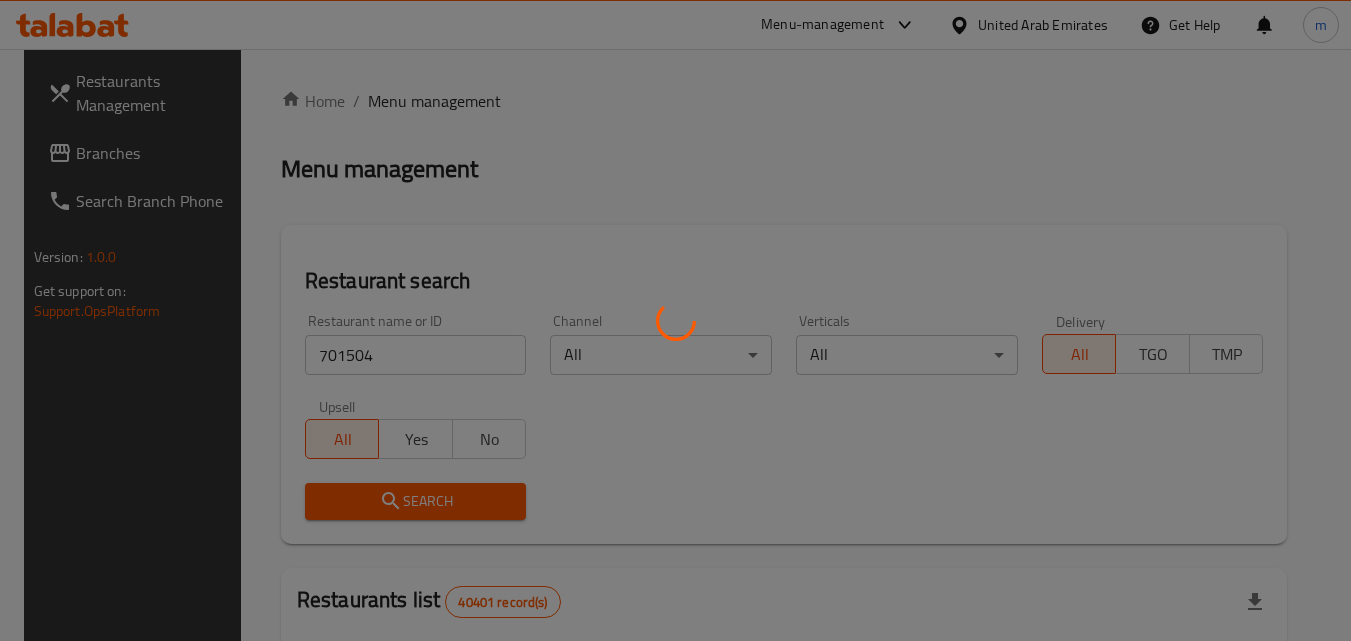 scroll, scrollTop: 234, scrollLeft: 0, axis: vertical 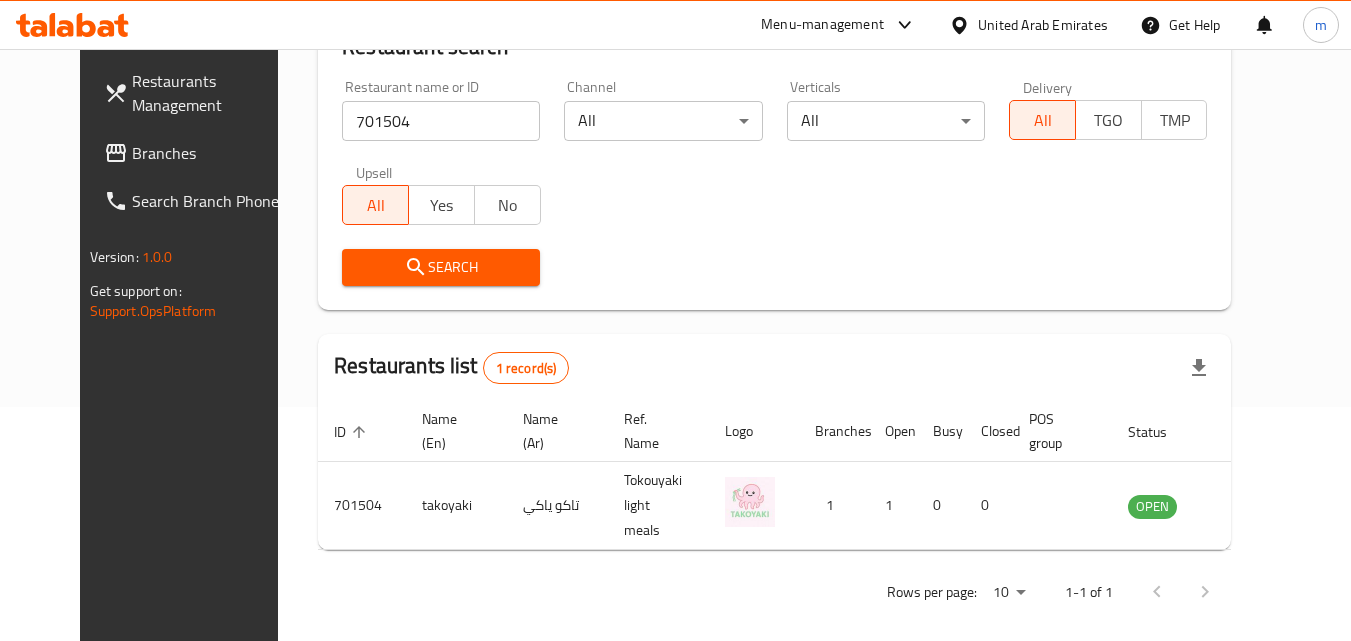 click on "Branches" at bounding box center (211, 153) 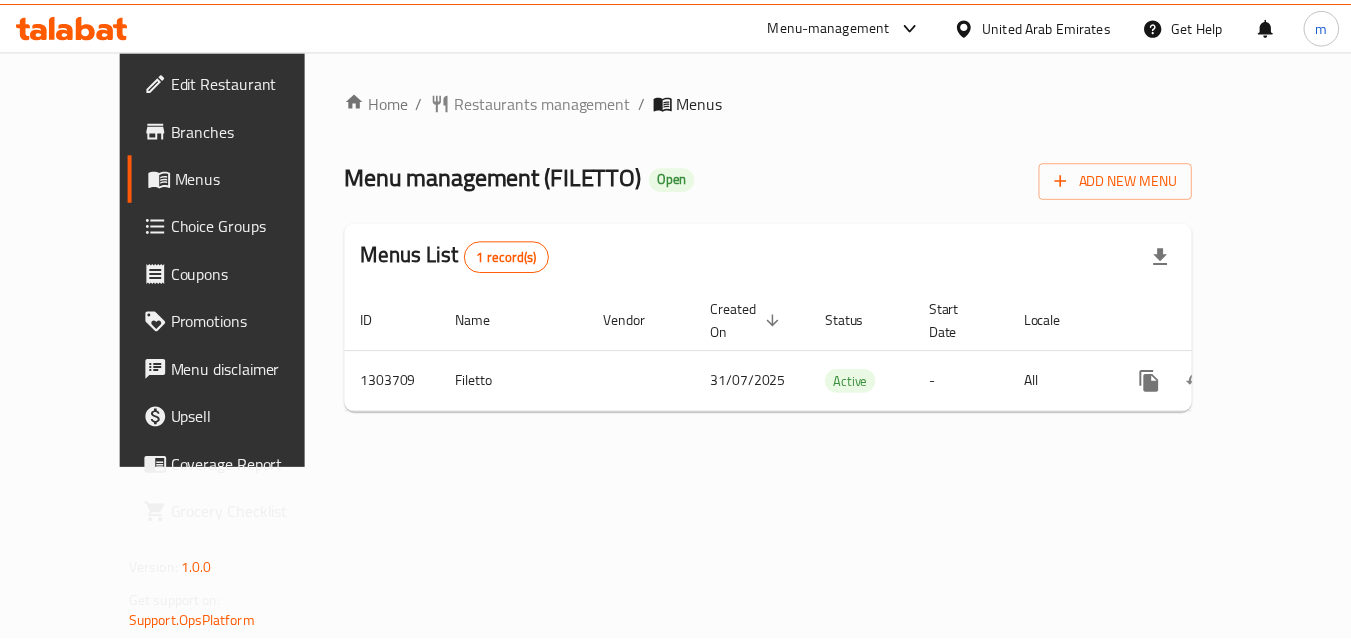 scroll, scrollTop: 0, scrollLeft: 0, axis: both 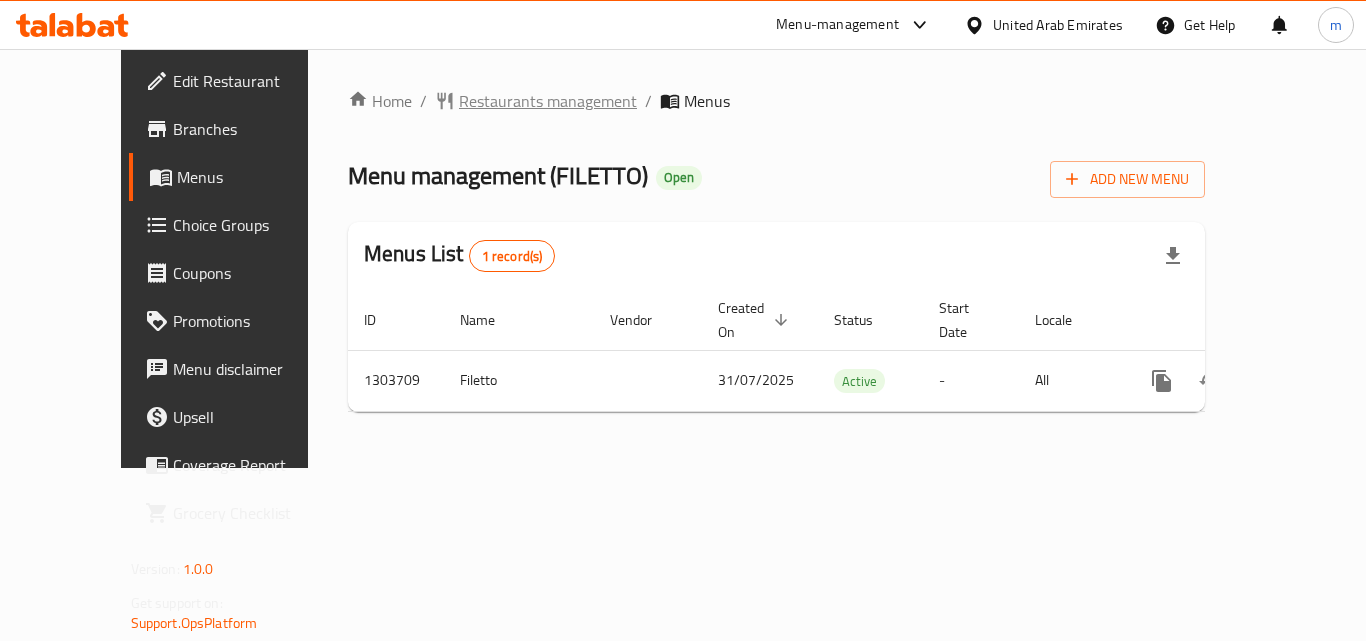click on "Restaurants management" at bounding box center [548, 101] 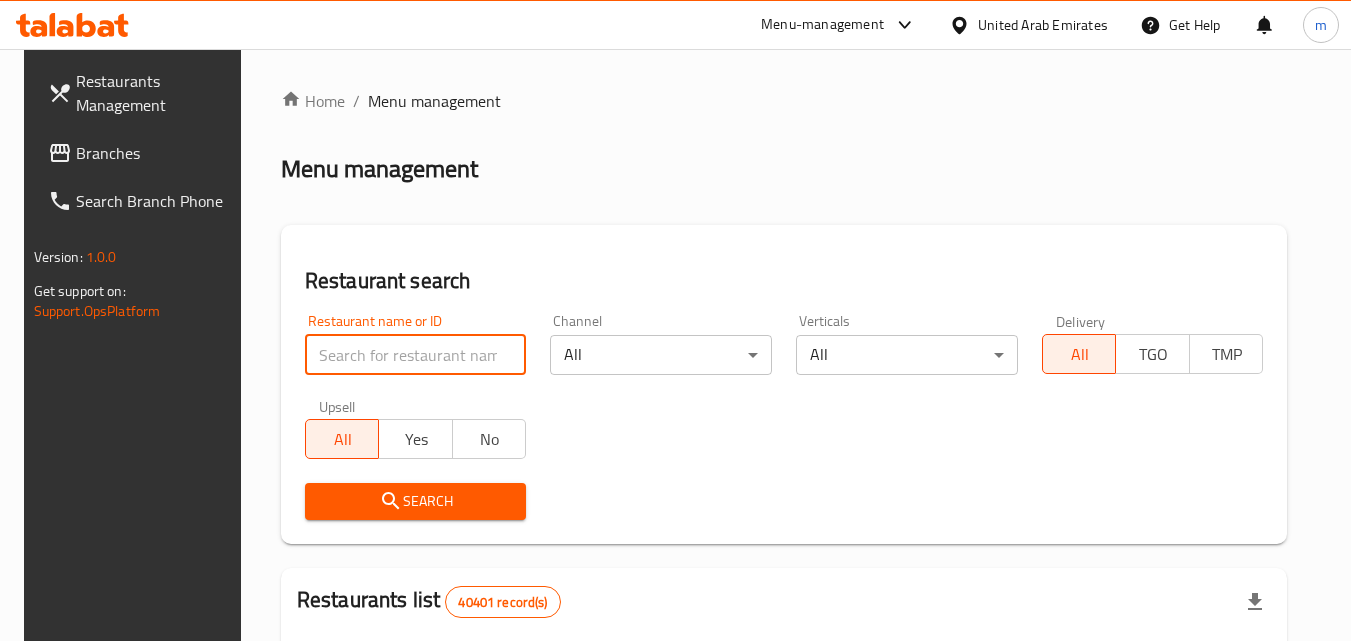 click at bounding box center (416, 355) 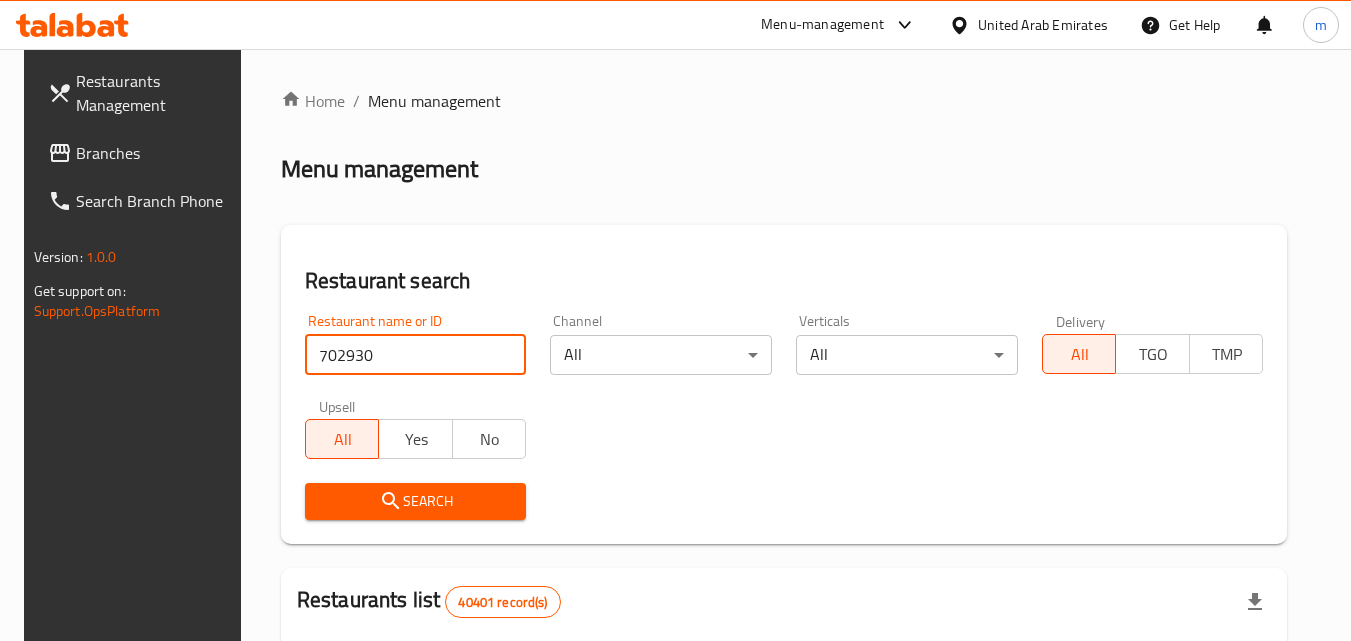 type on "702930" 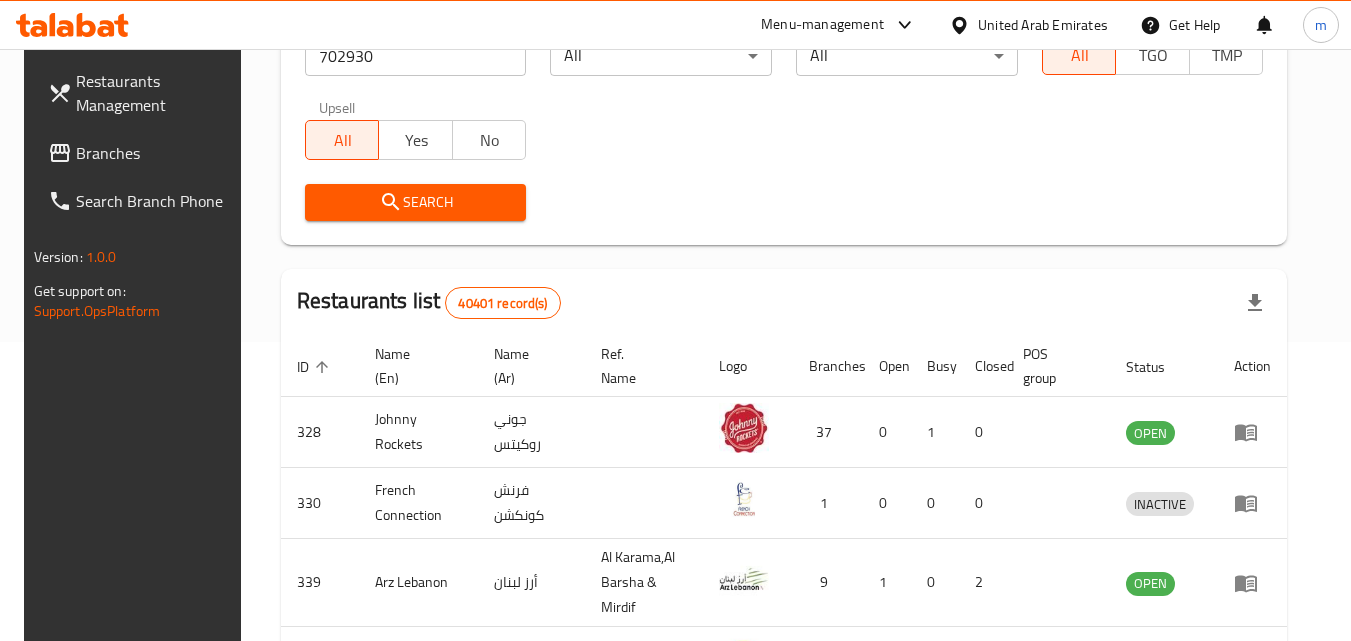scroll, scrollTop: 300, scrollLeft: 0, axis: vertical 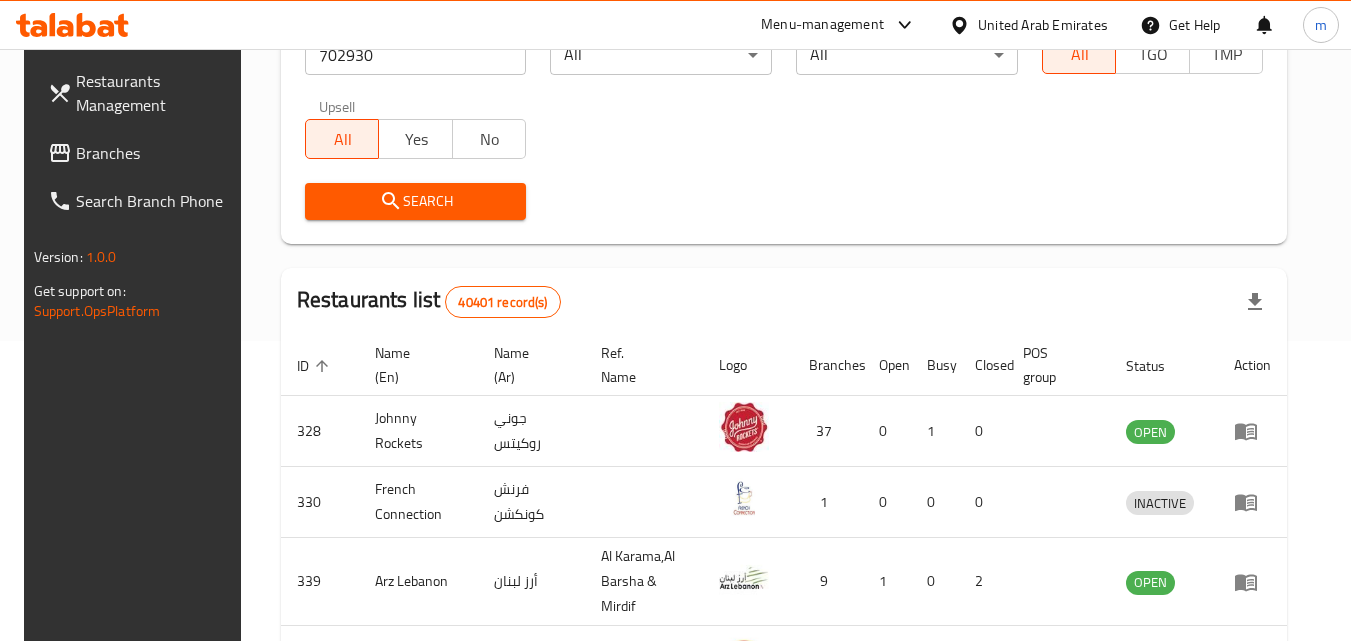click on "Search" at bounding box center (416, 201) 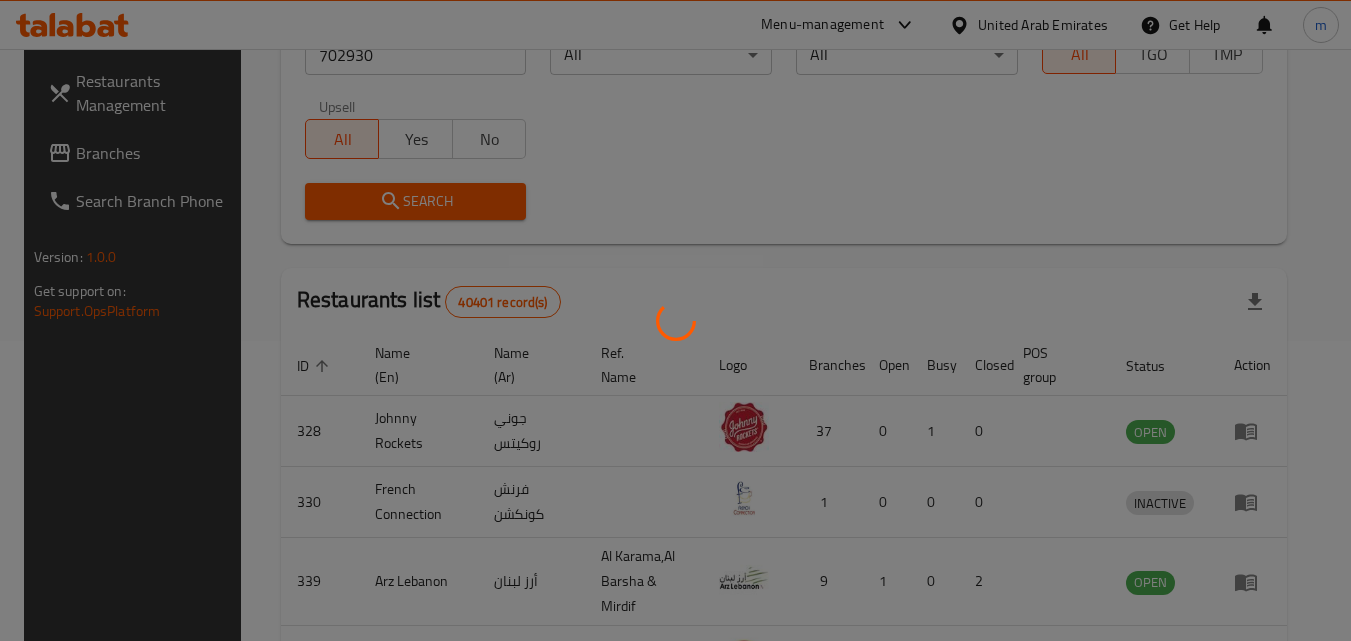 scroll, scrollTop: 234, scrollLeft: 0, axis: vertical 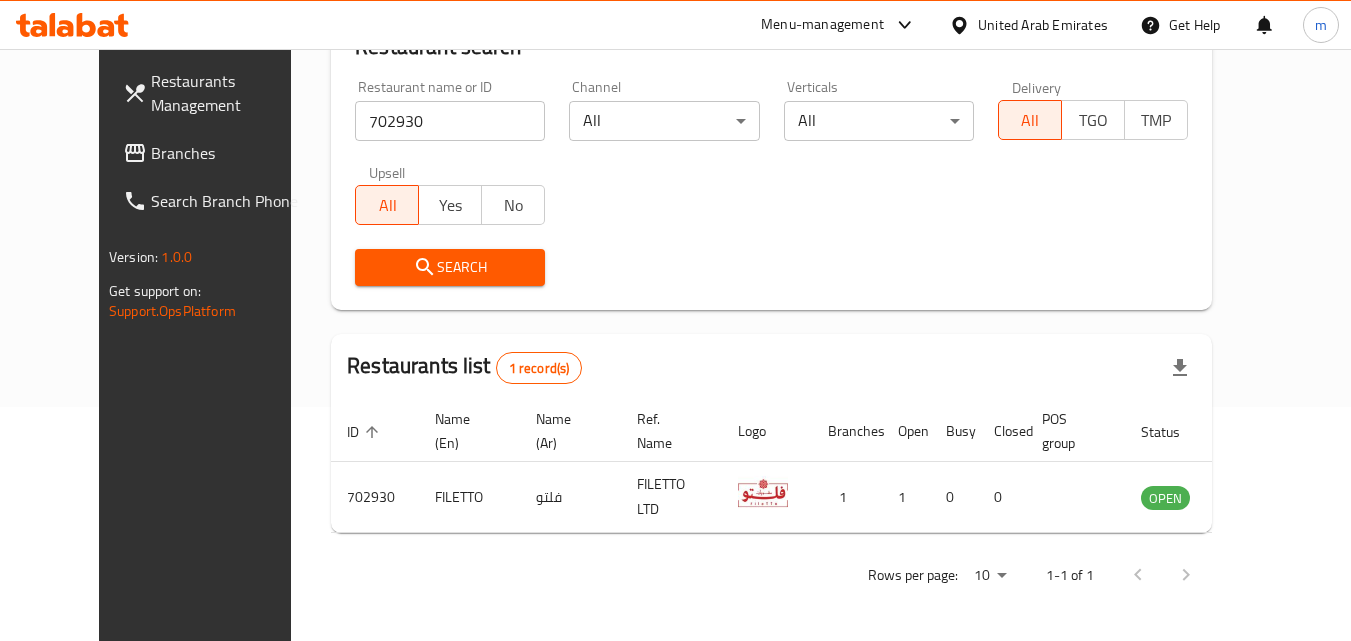 drag, startPoint x: 74, startPoint y: 143, endPoint x: 100, endPoint y: 236, distance: 96.56604 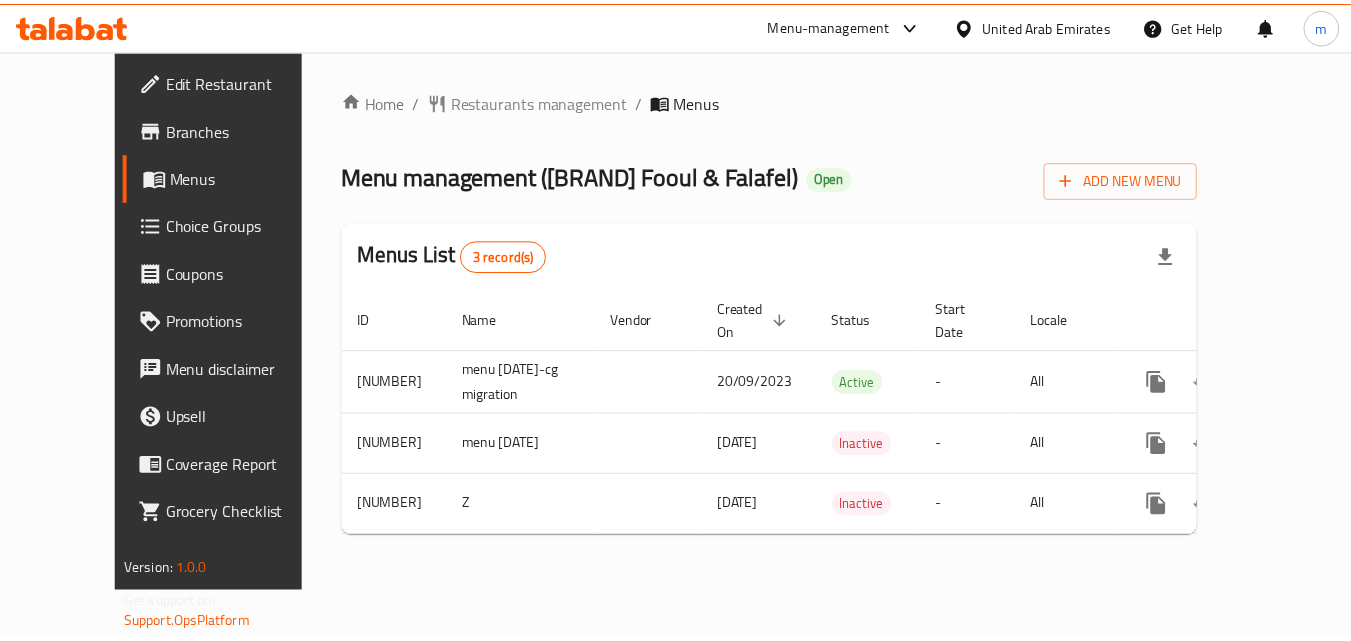 scroll, scrollTop: 0, scrollLeft: 0, axis: both 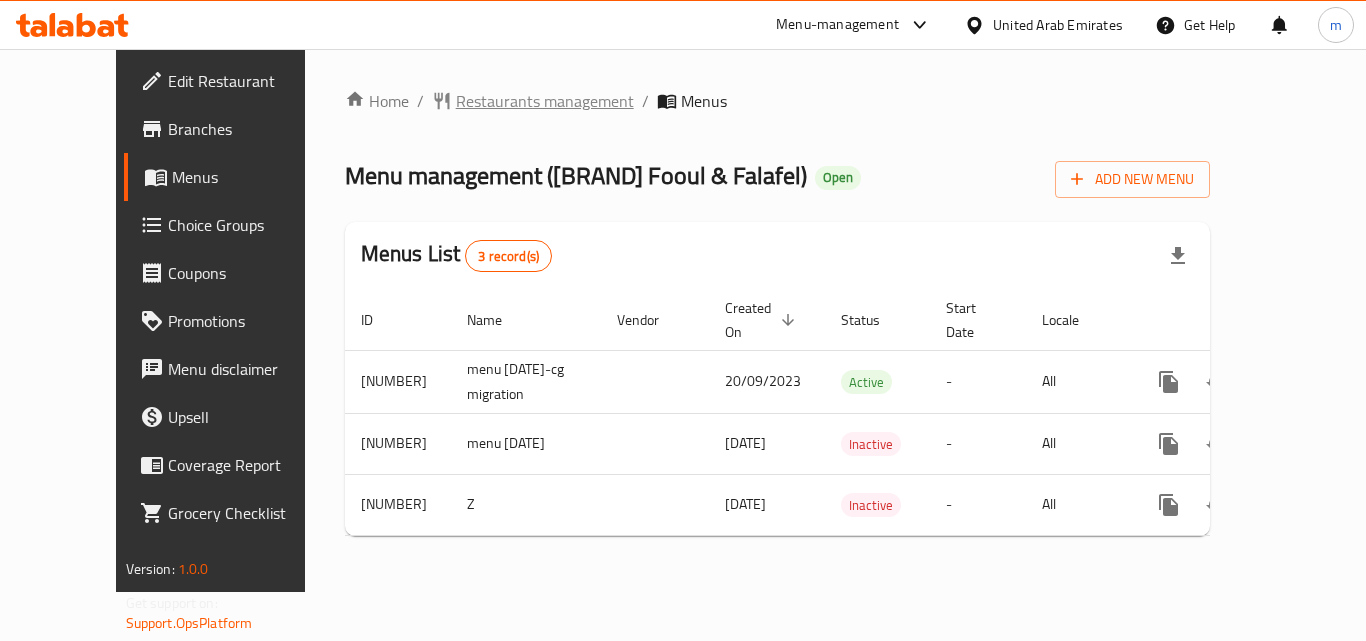 click on "Restaurants management" at bounding box center (545, 101) 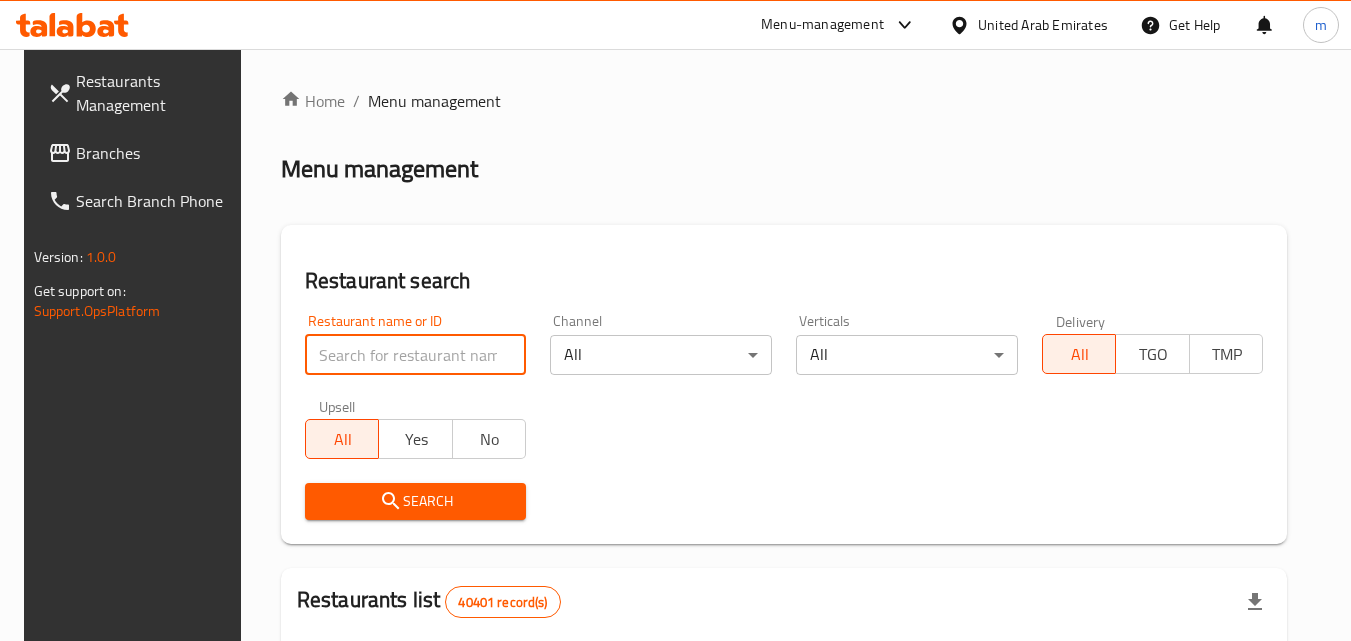 click at bounding box center (416, 355) 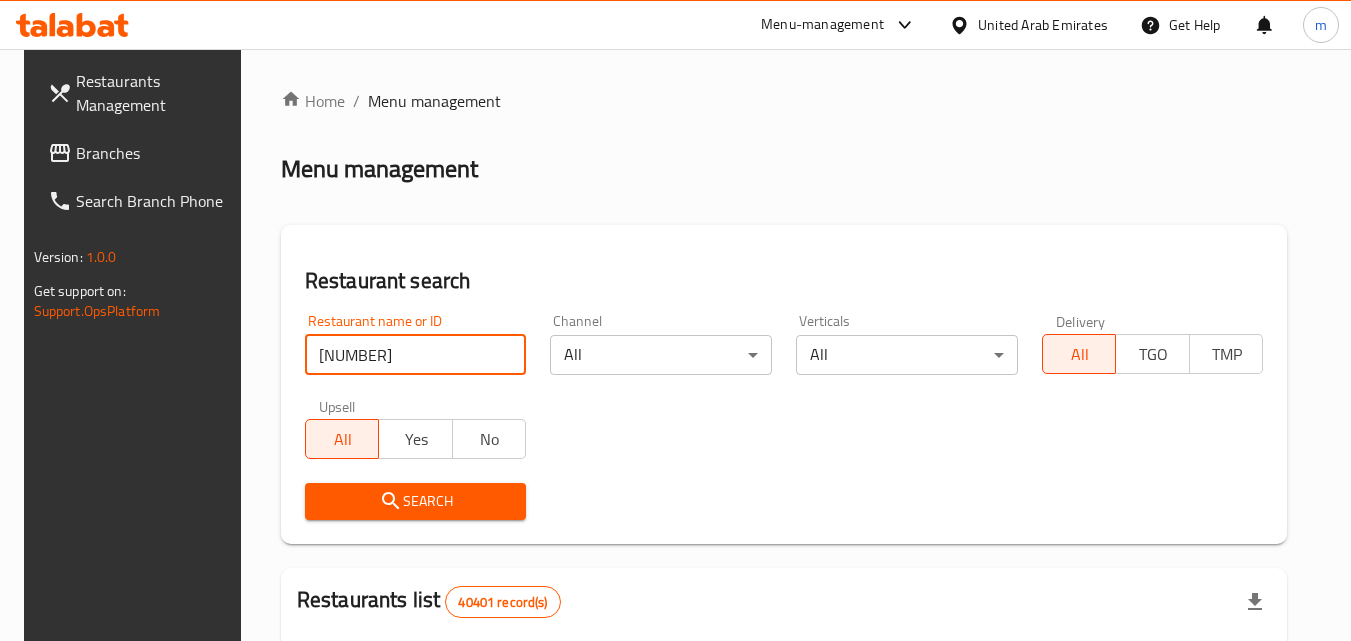 type on "648979" 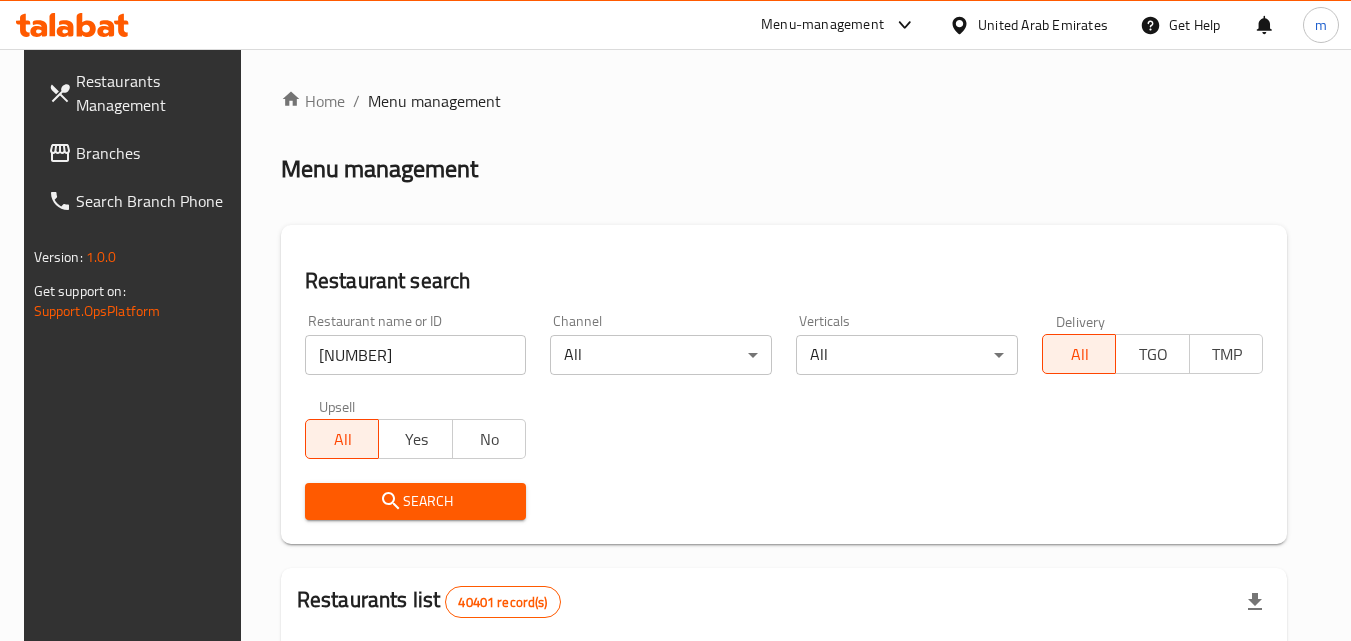 scroll, scrollTop: 200, scrollLeft: 0, axis: vertical 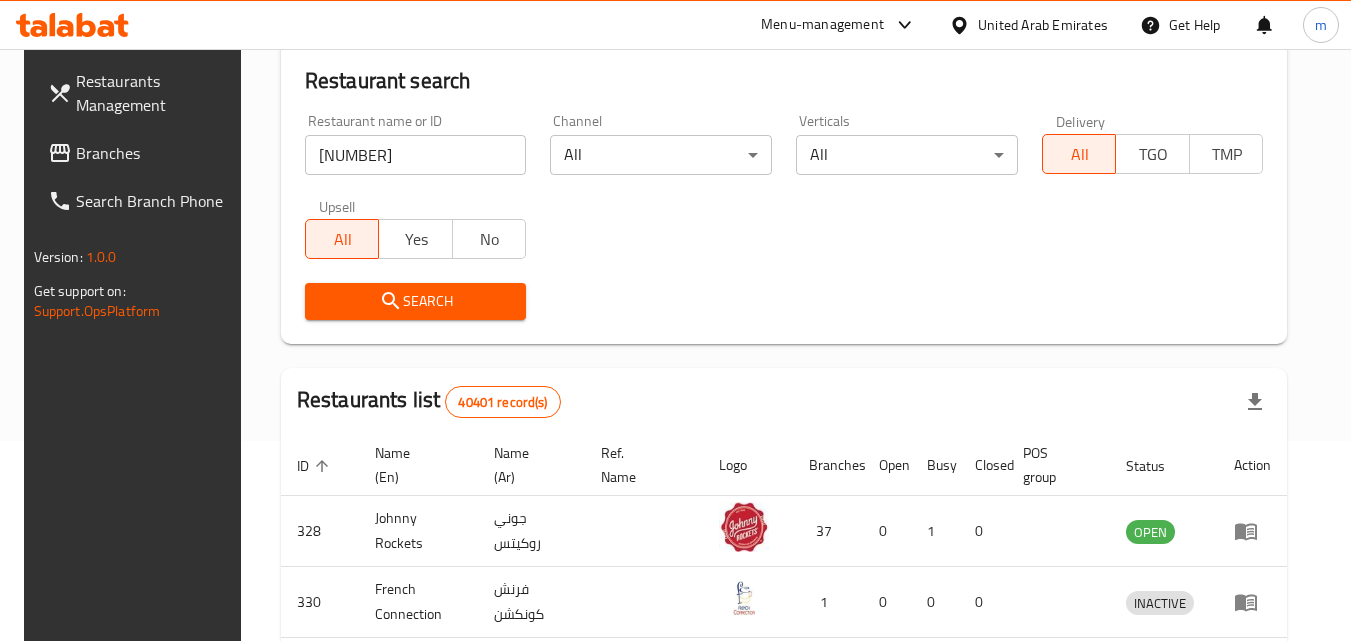 click on "Search" at bounding box center (416, 301) 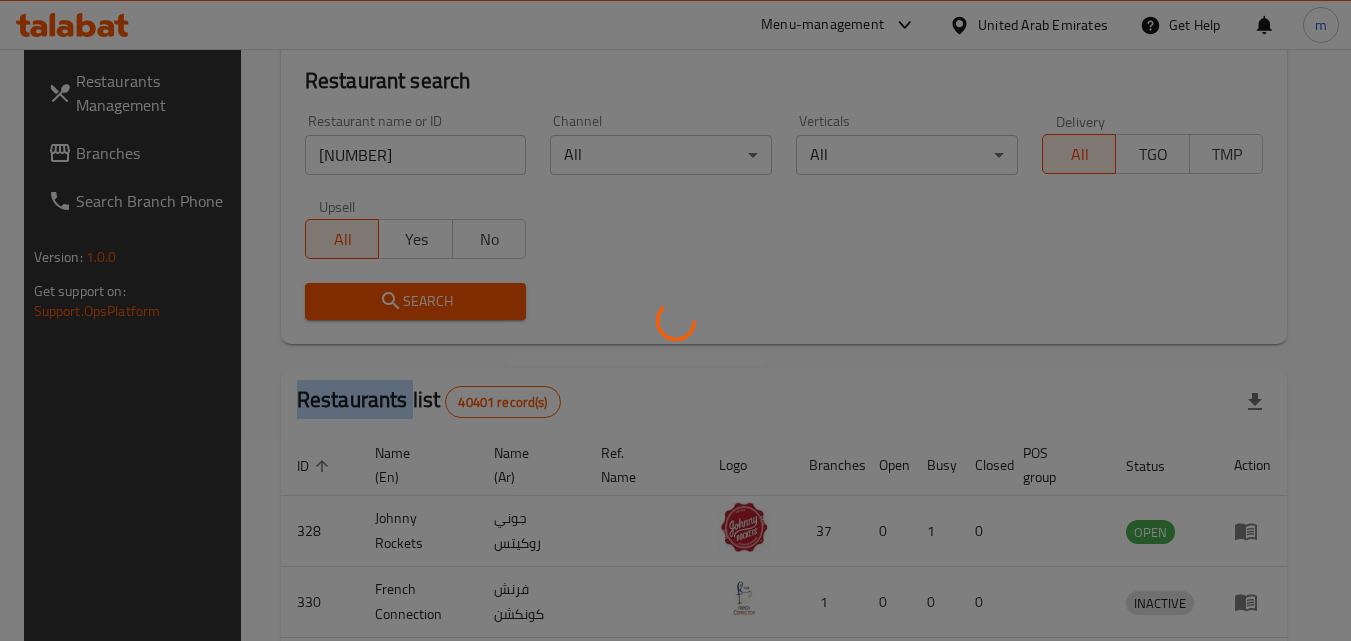 click at bounding box center [675, 320] 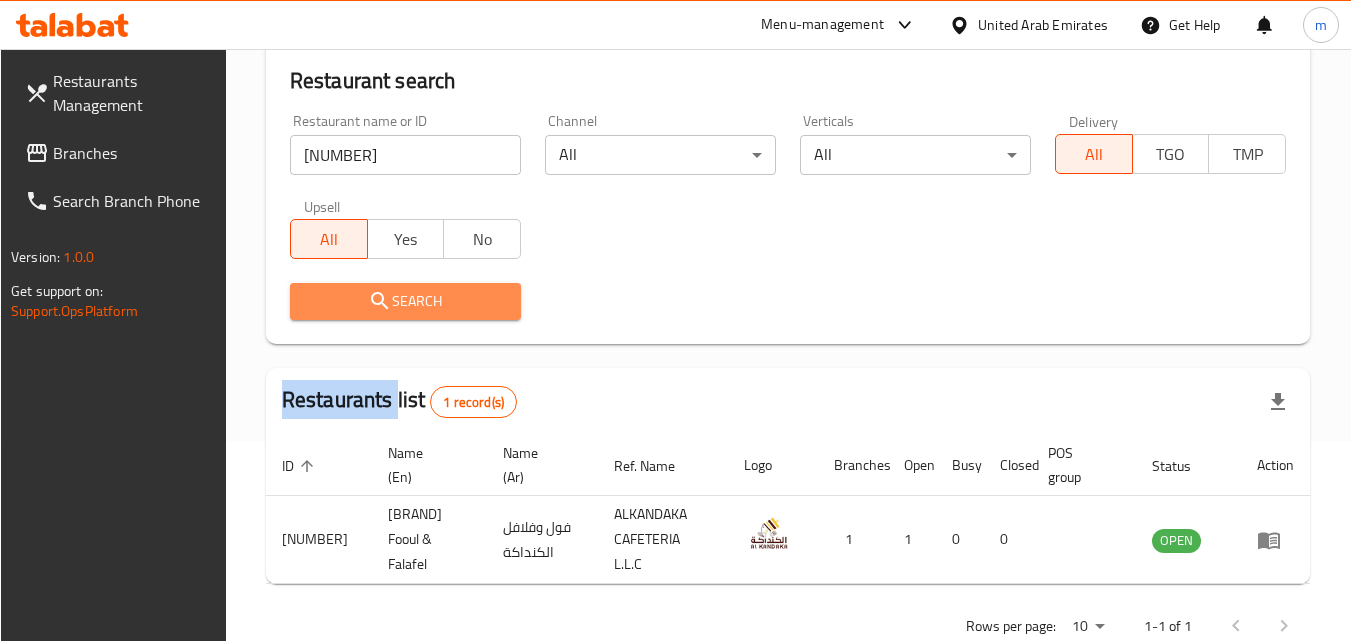 click on "Search" at bounding box center [405, 301] 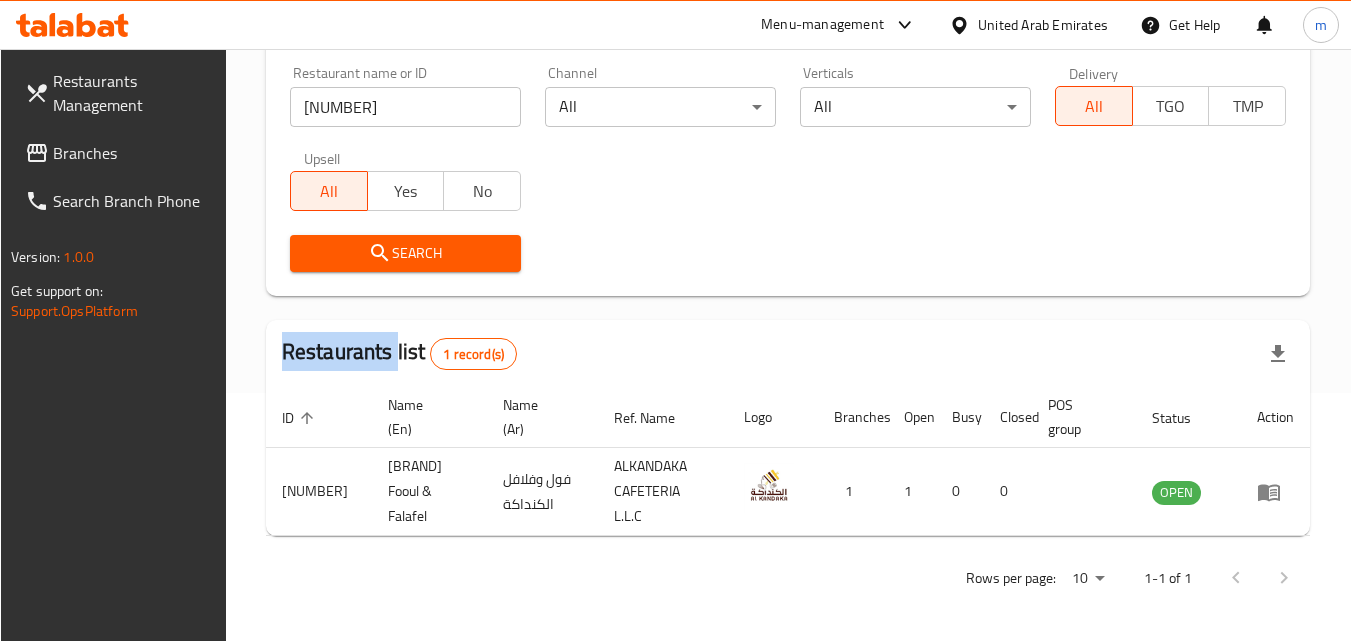 scroll, scrollTop: 251, scrollLeft: 0, axis: vertical 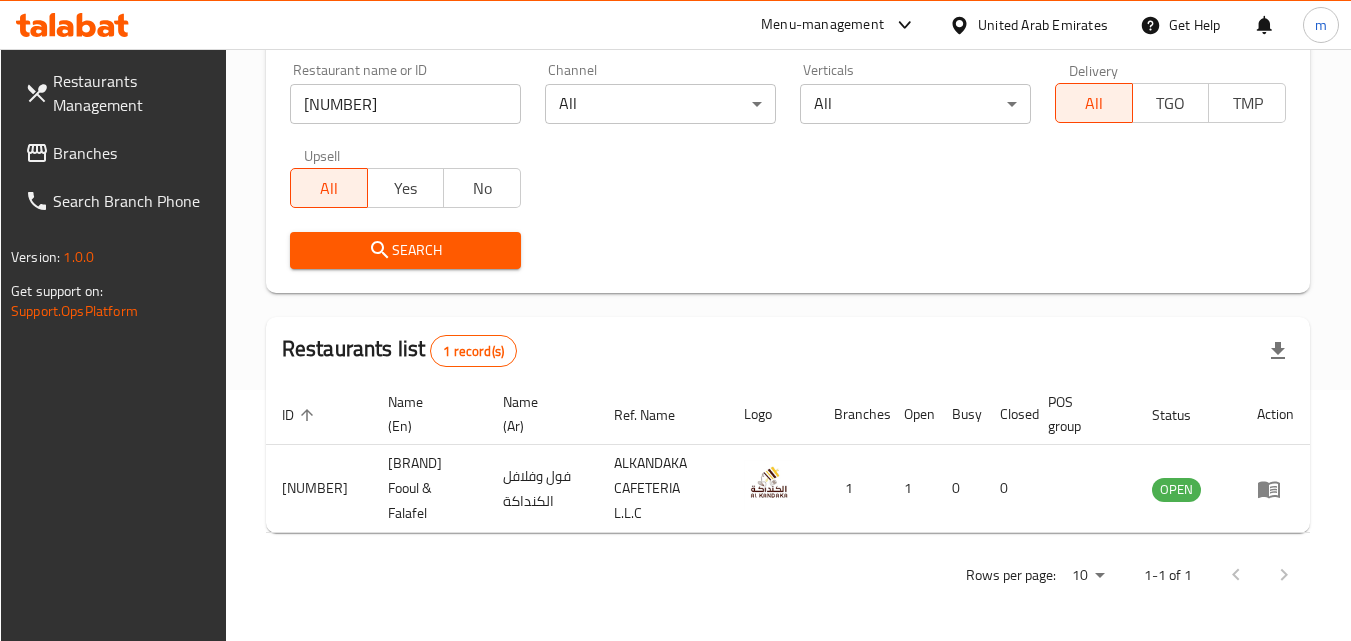 click at bounding box center [963, 25] 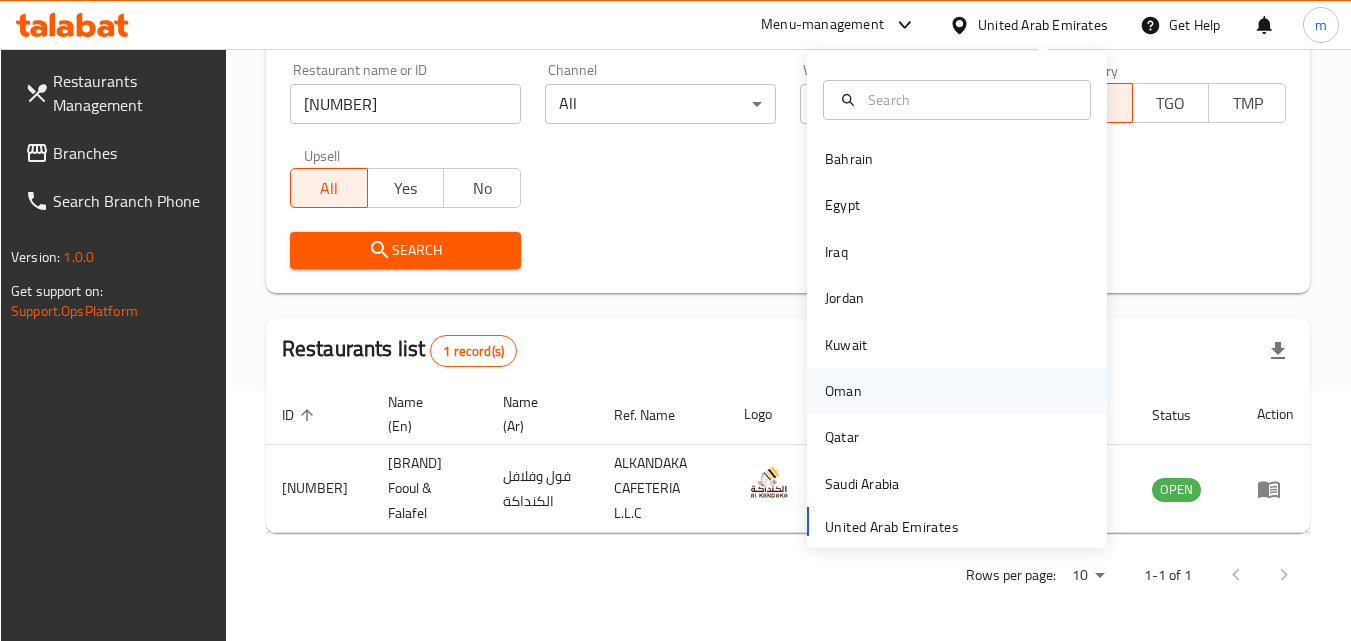 click on "Oman" at bounding box center [843, 391] 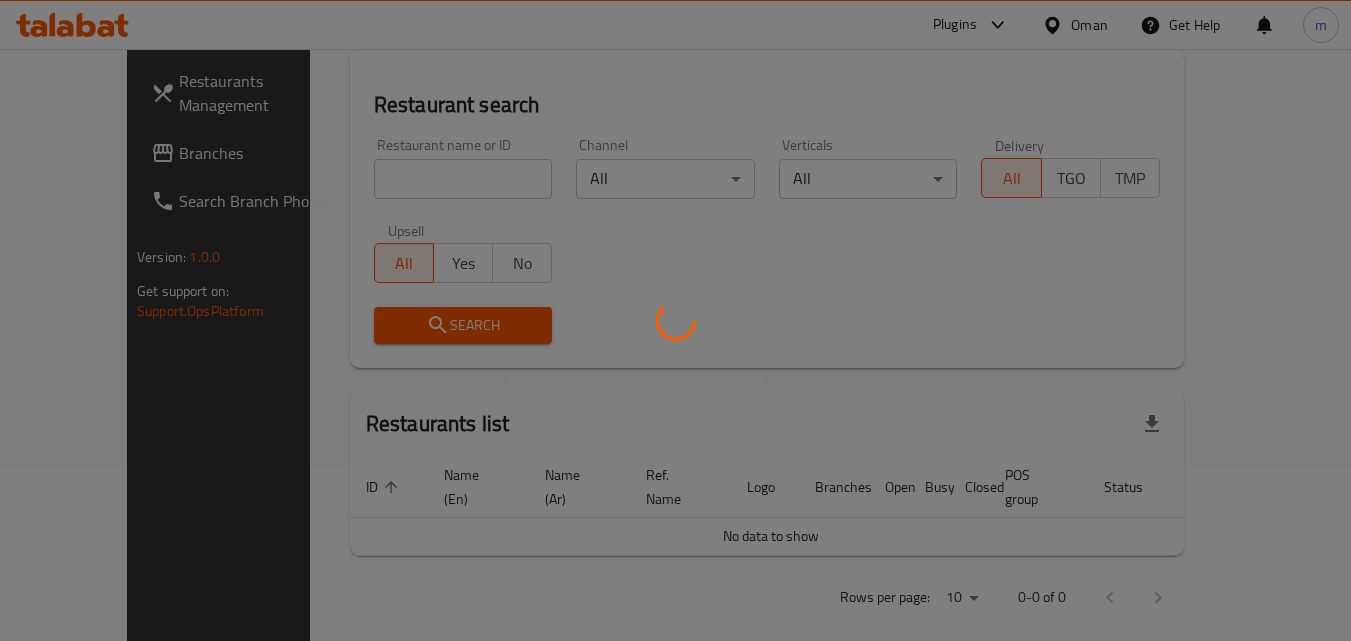 scroll, scrollTop: 251, scrollLeft: 0, axis: vertical 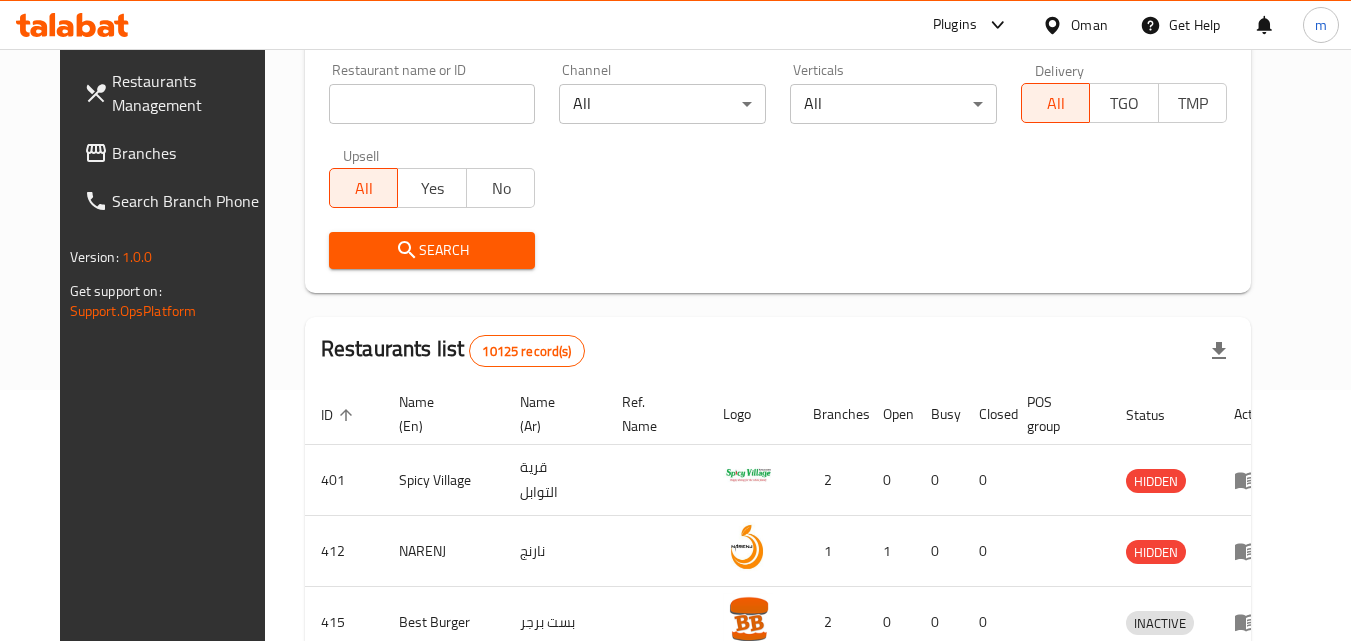 click on "Branches" at bounding box center (191, 153) 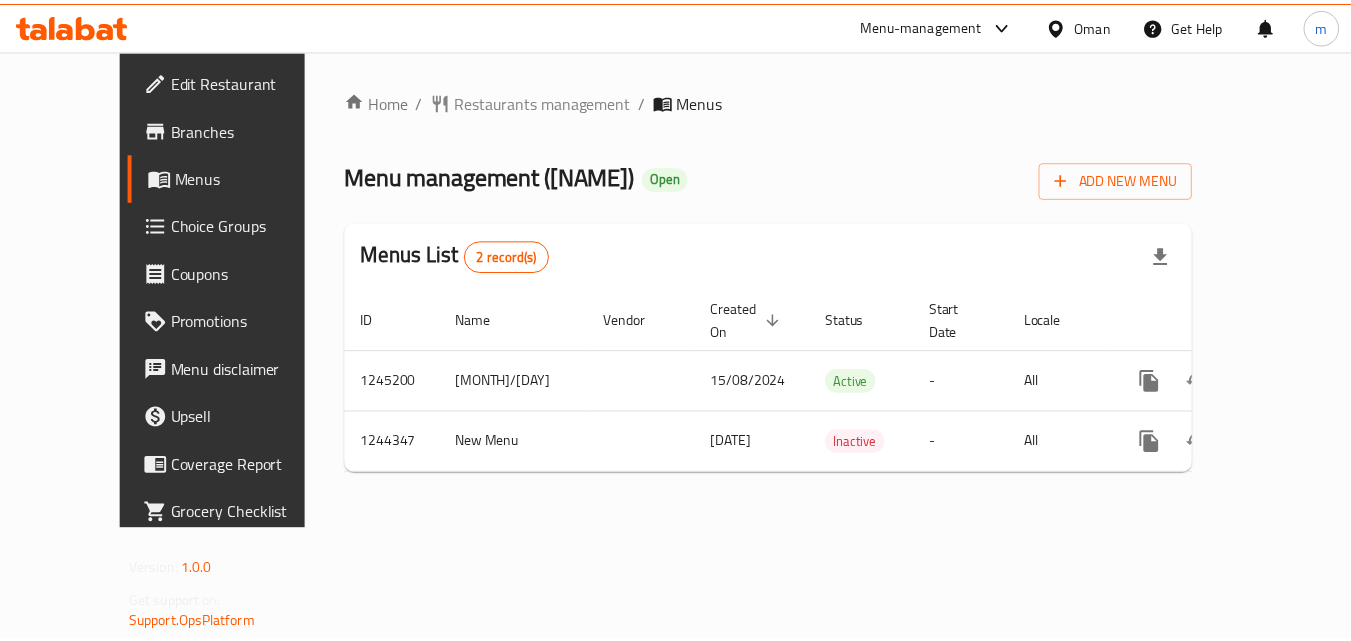 scroll, scrollTop: 0, scrollLeft: 0, axis: both 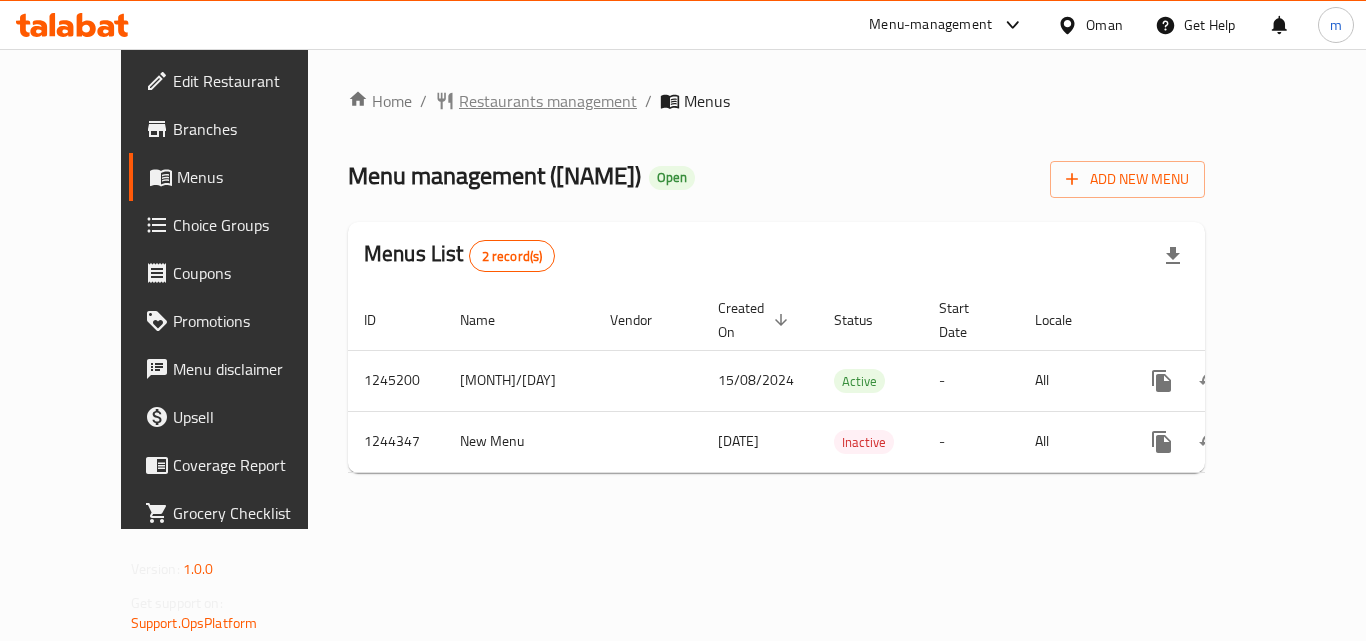 click on "Restaurants management" at bounding box center (548, 101) 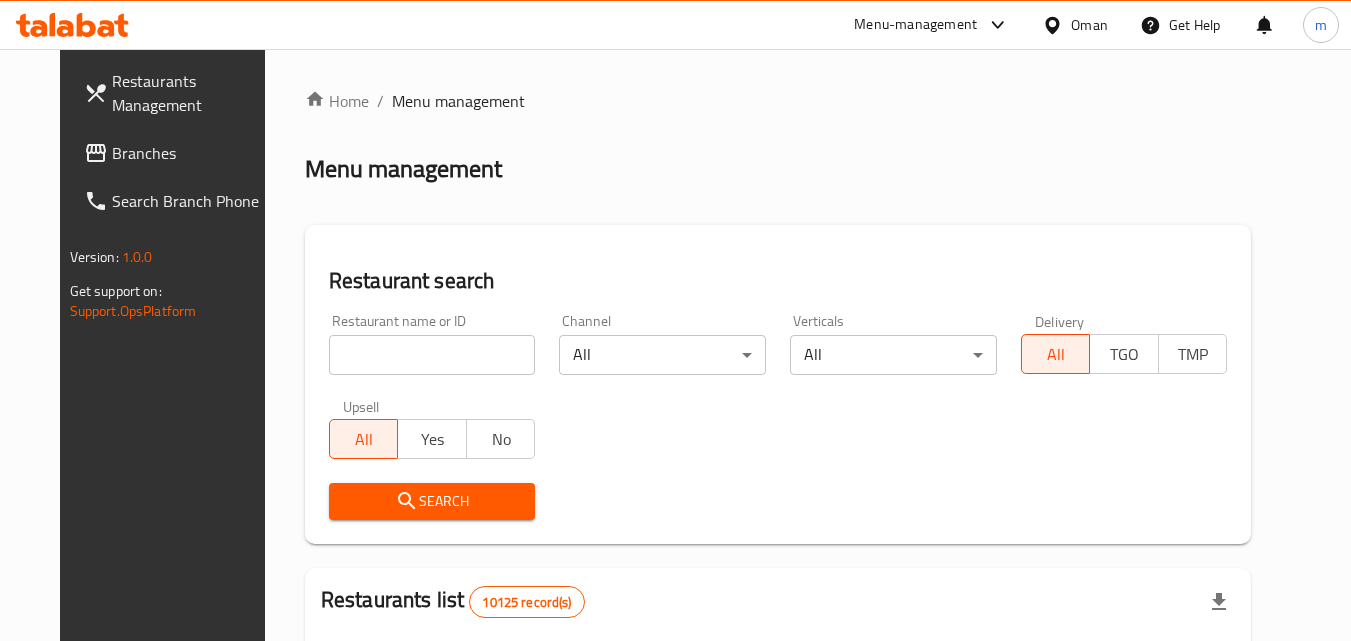 click at bounding box center (432, 355) 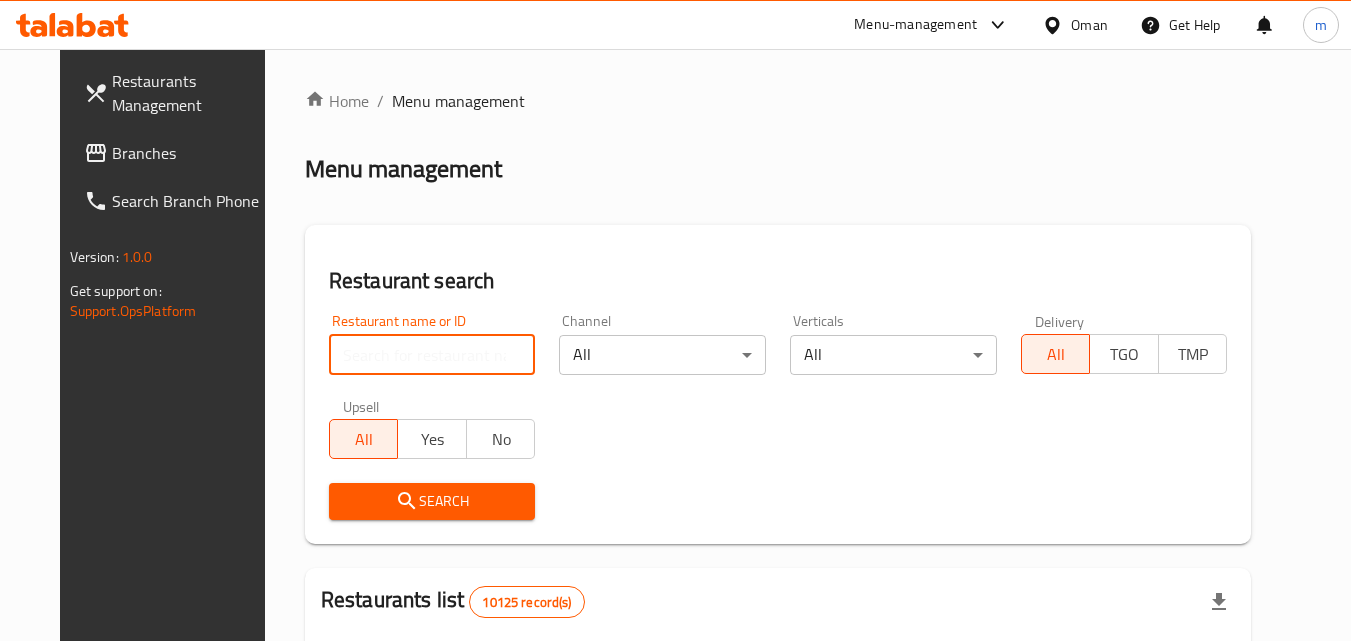 paste on "681994" 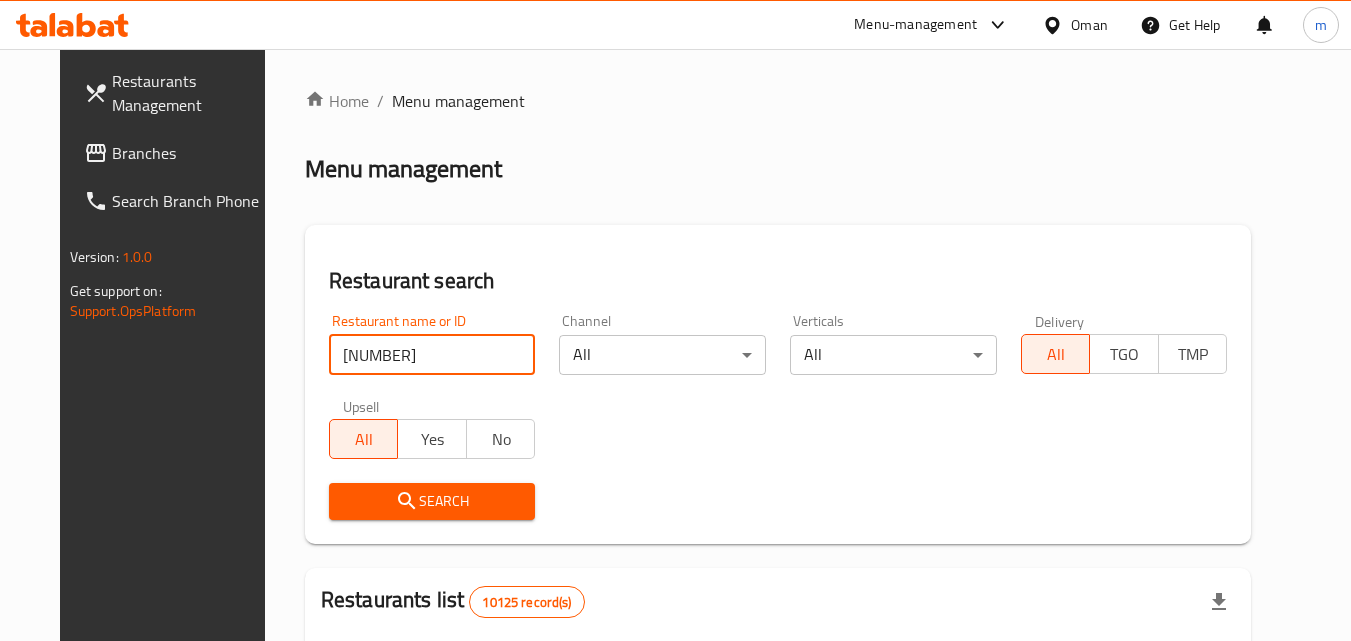 type on "681994" 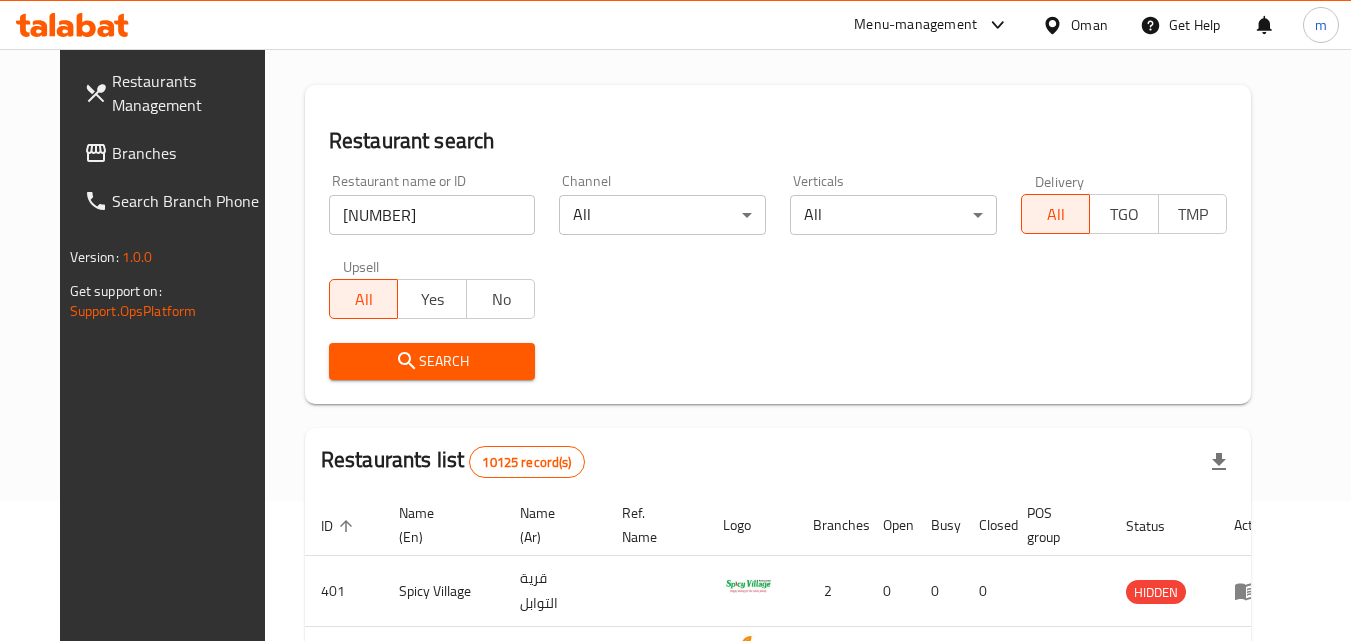 scroll, scrollTop: 200, scrollLeft: 0, axis: vertical 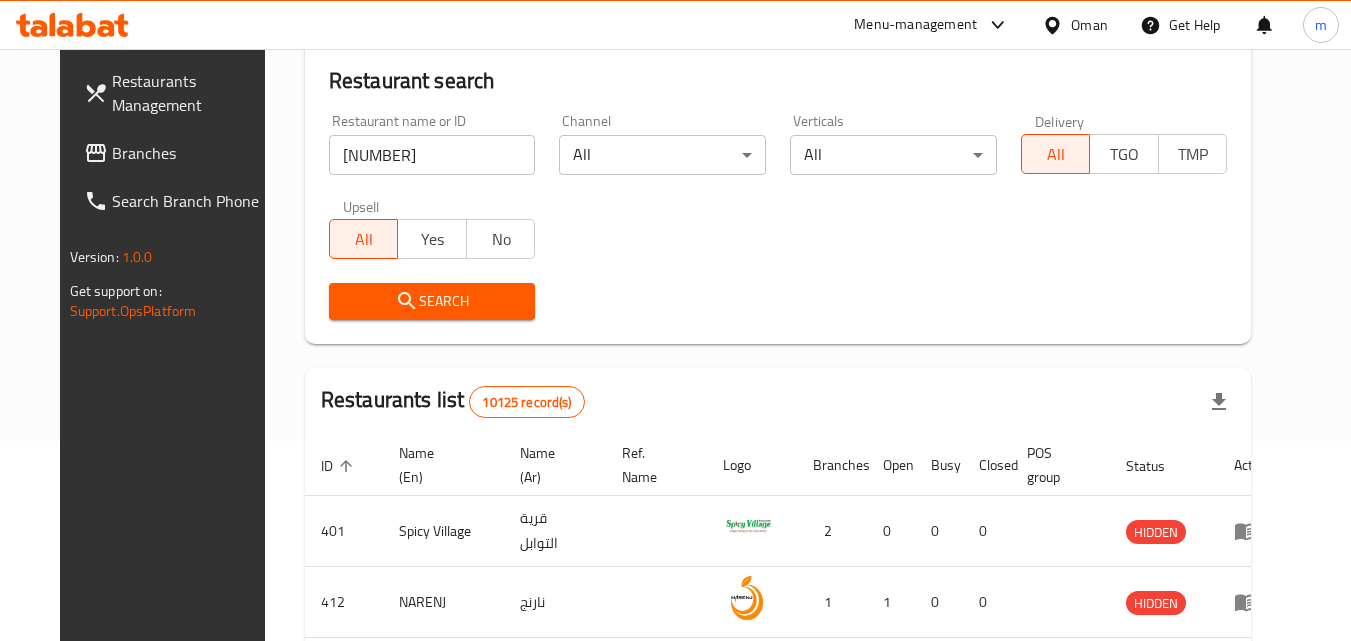 click on "Search" at bounding box center (432, 301) 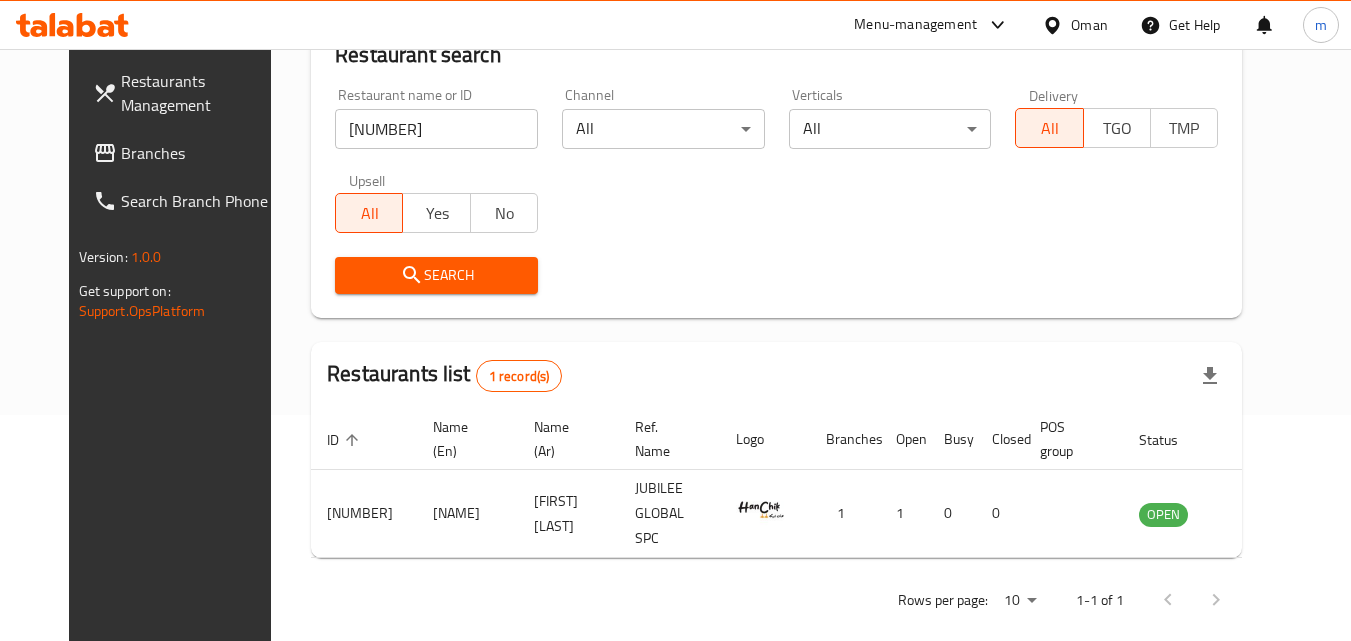 scroll, scrollTop: 234, scrollLeft: 0, axis: vertical 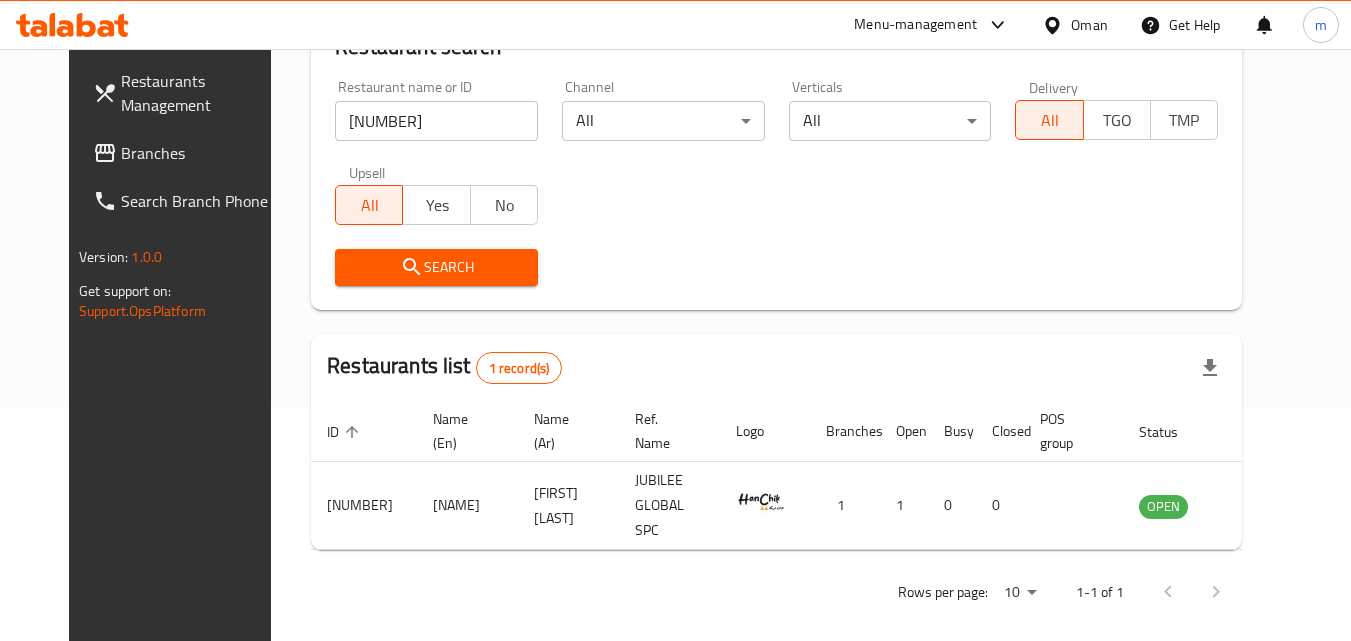 click on "Oman" at bounding box center [1075, 25] 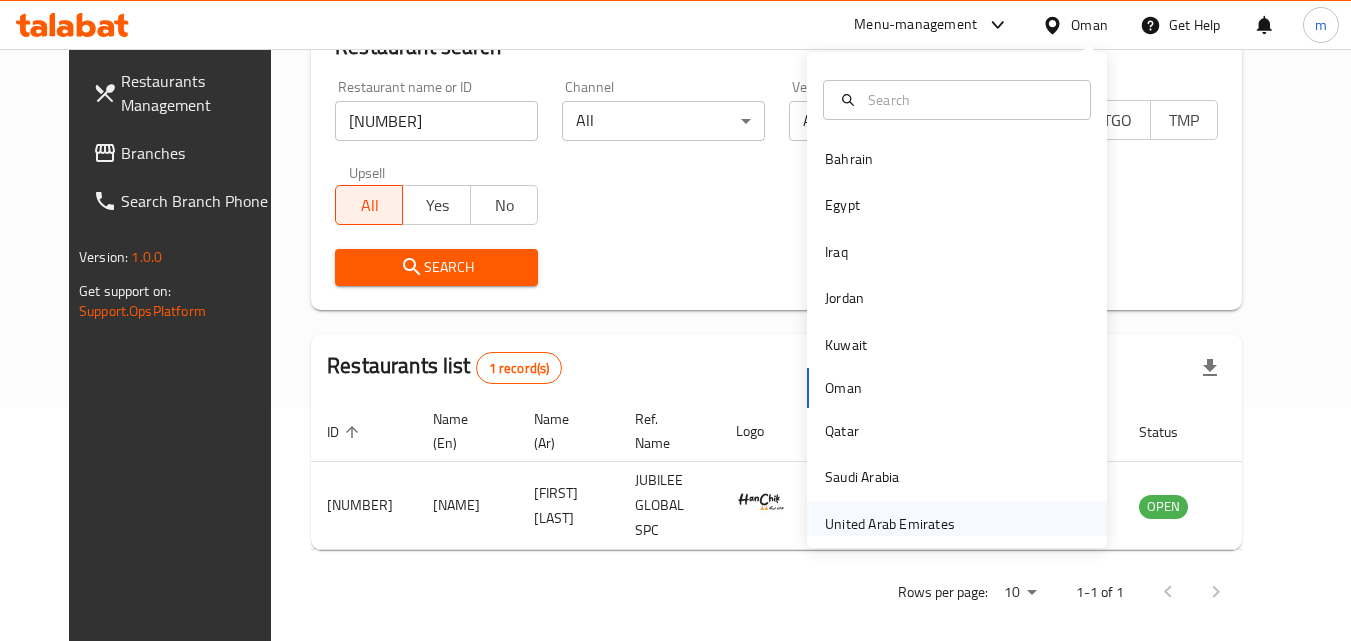 click on "United Arab Emirates" at bounding box center (890, 524) 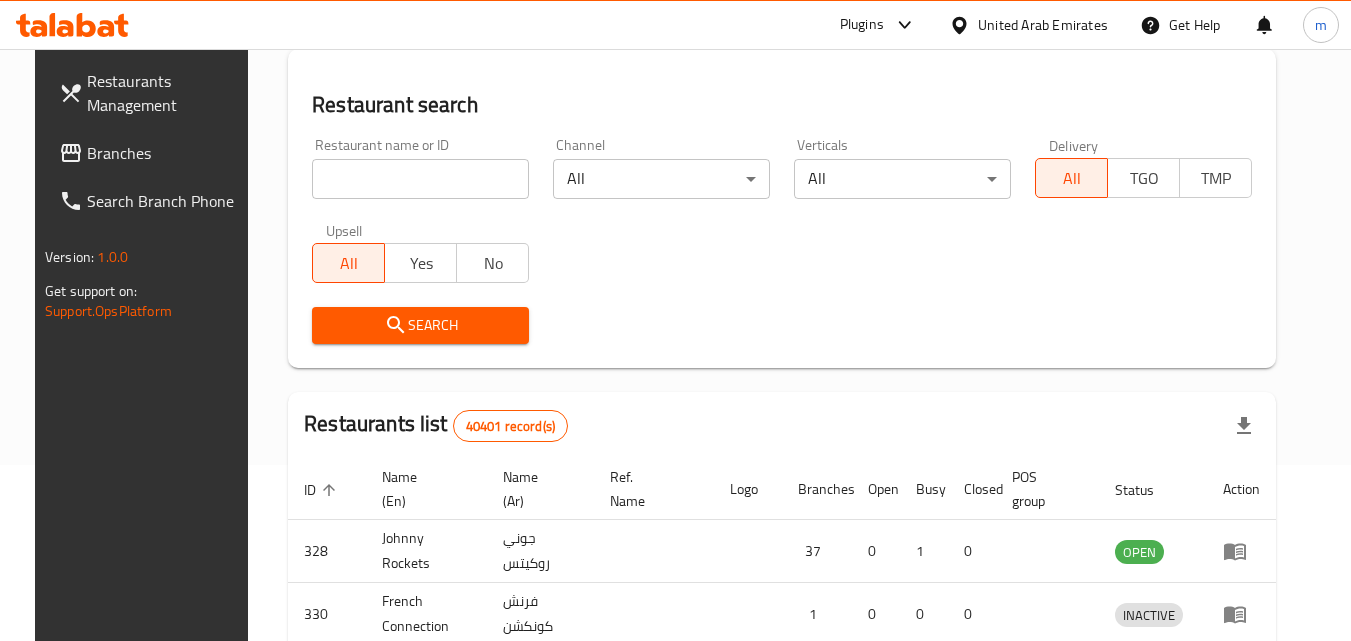 scroll, scrollTop: 234, scrollLeft: 0, axis: vertical 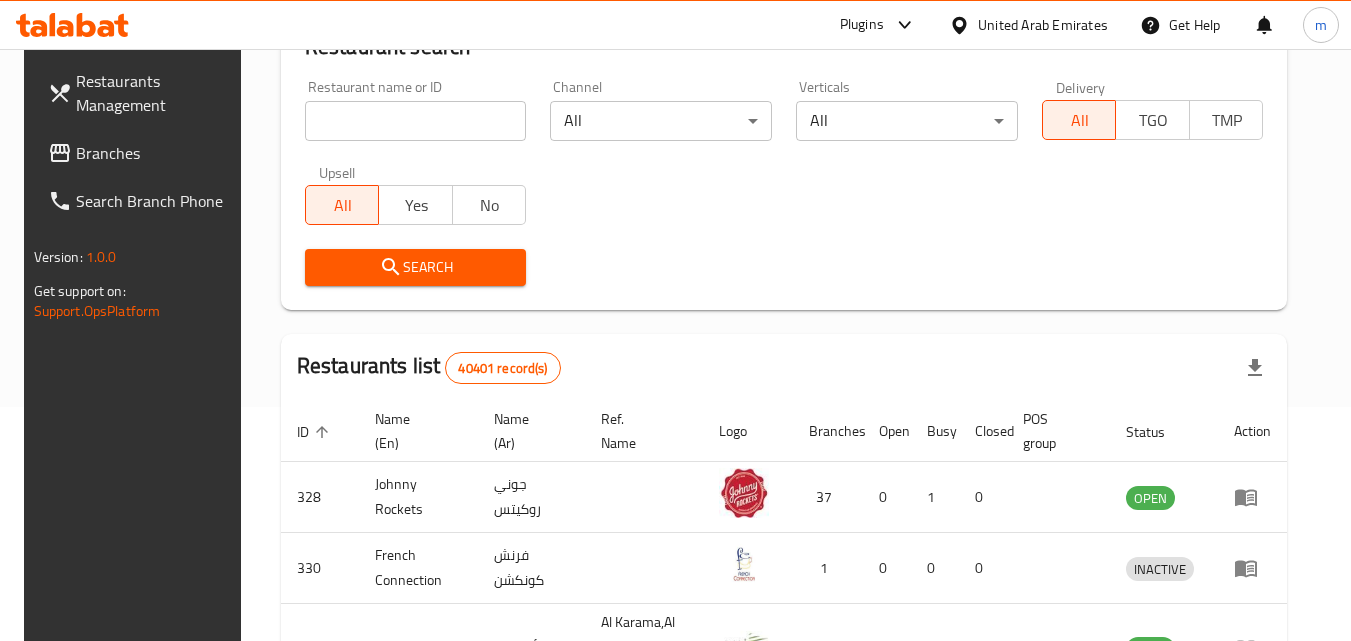 click on "Branches" at bounding box center [155, 153] 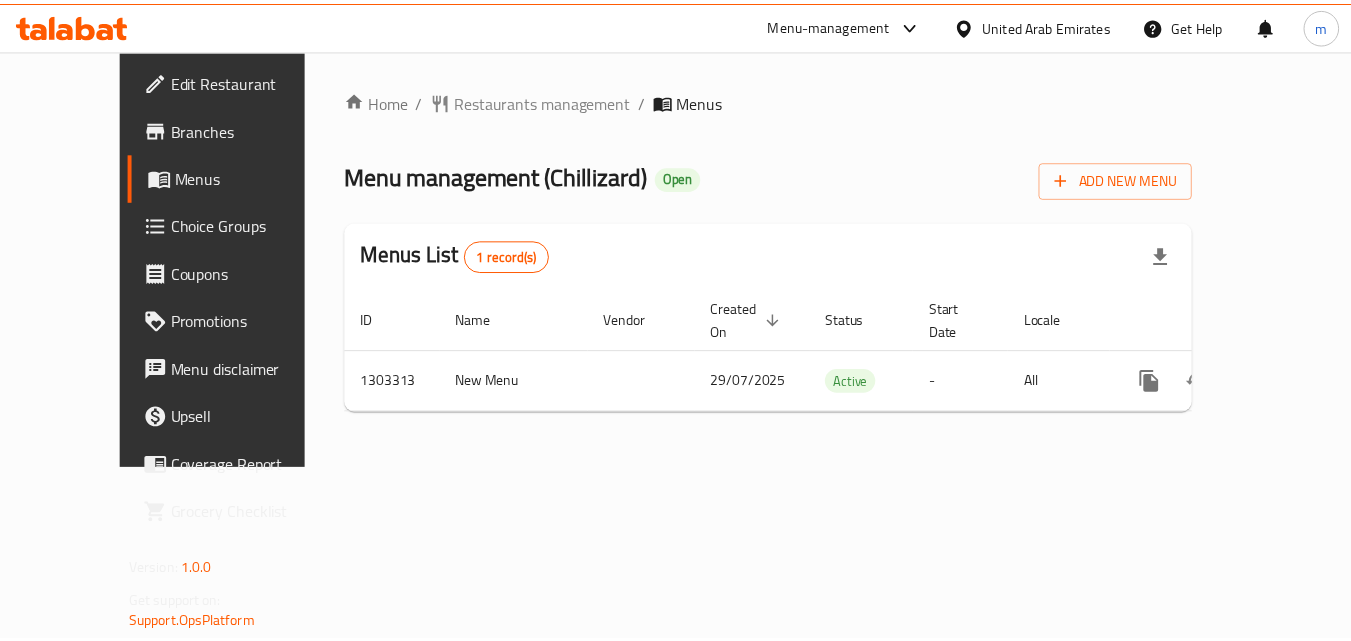 scroll, scrollTop: 0, scrollLeft: 0, axis: both 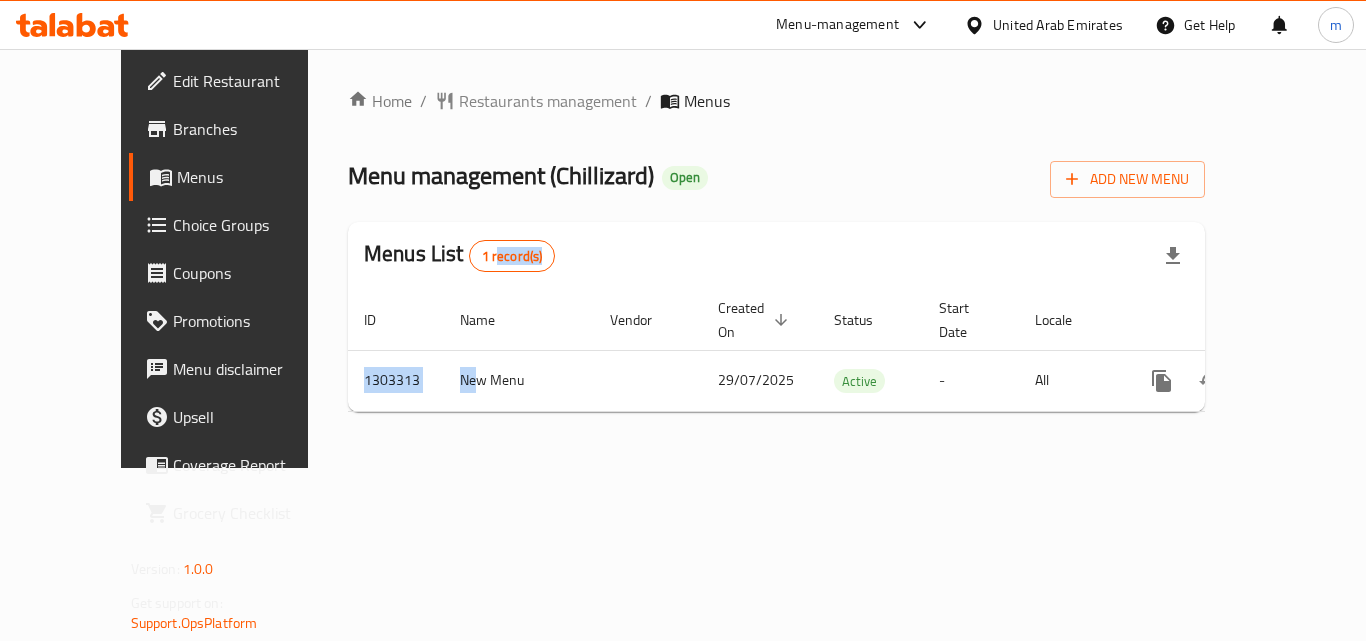 drag, startPoint x: 416, startPoint y: 266, endPoint x: 410, endPoint y: 205, distance: 61.294373 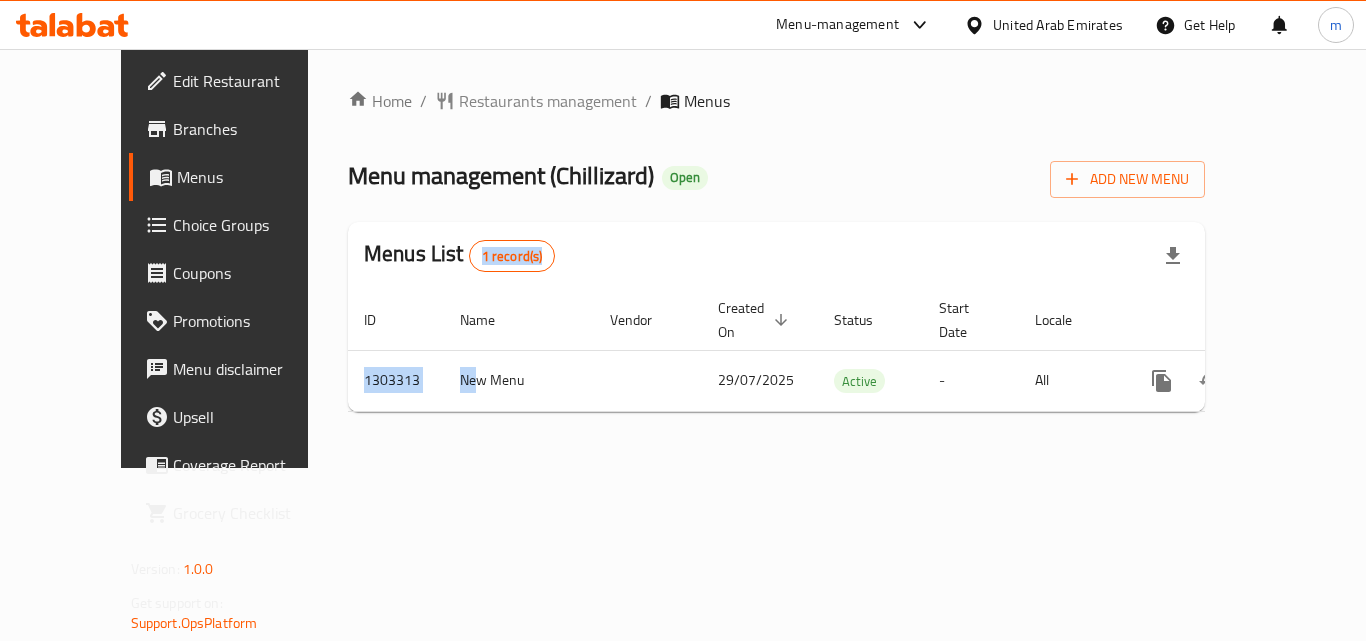 click on "Home / Restaurants management / Menus Menu management ( Chillizard )  Open Add New Menu Menus List   1 record(s) ID Name Vendor Created On sorted descending Status Start Date Locale Actions 1303313 New Menu 29/07/2025 Active - All" at bounding box center (776, 258) 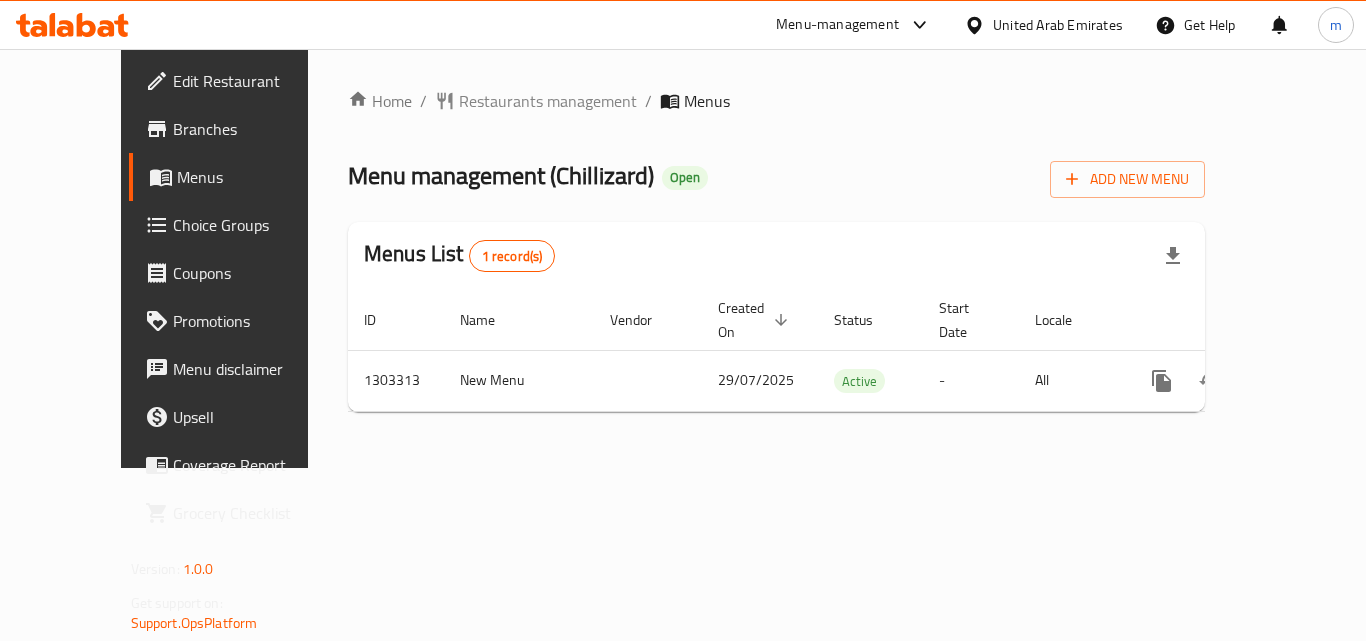 click on "Home / Restaurants management / Menus Menu management ( Chillizard )  Open Add New Menu Menus List   1 record(s) ID Name Vendor Created On sorted descending Status Start Date Locale Actions 1303313 New Menu 29/07/2025 Active - All" at bounding box center [776, 258] 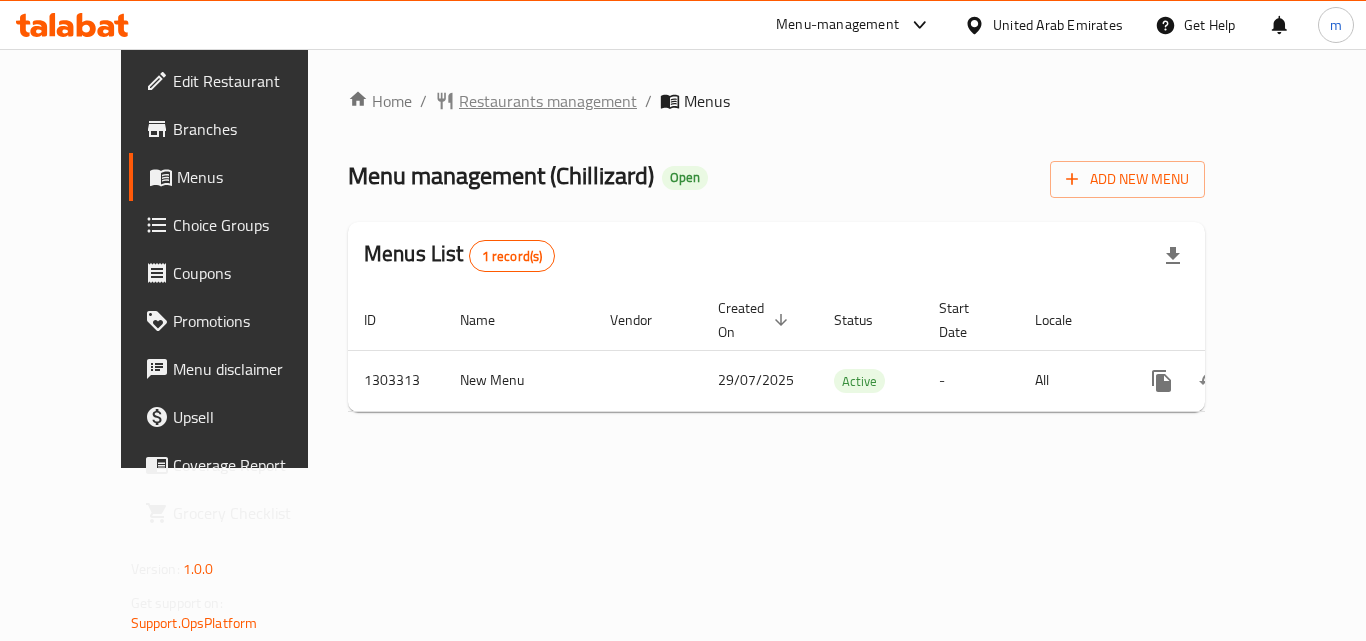 click on "Restaurants management" at bounding box center (548, 101) 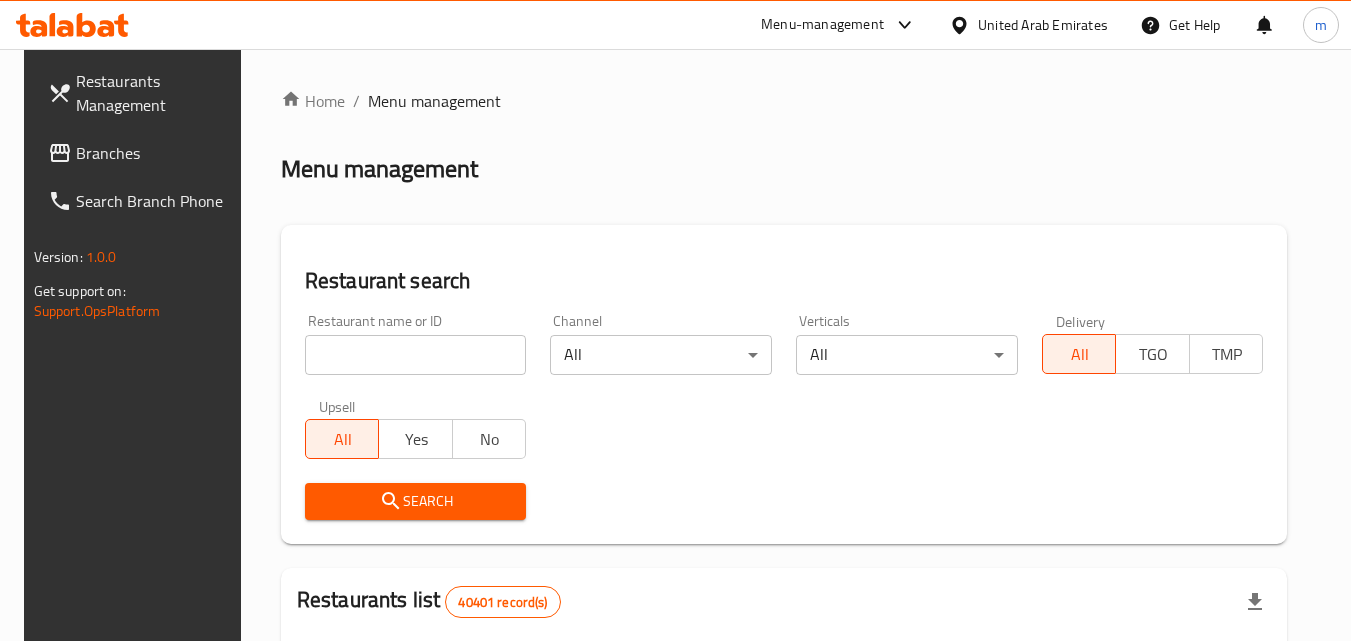 click at bounding box center [416, 355] 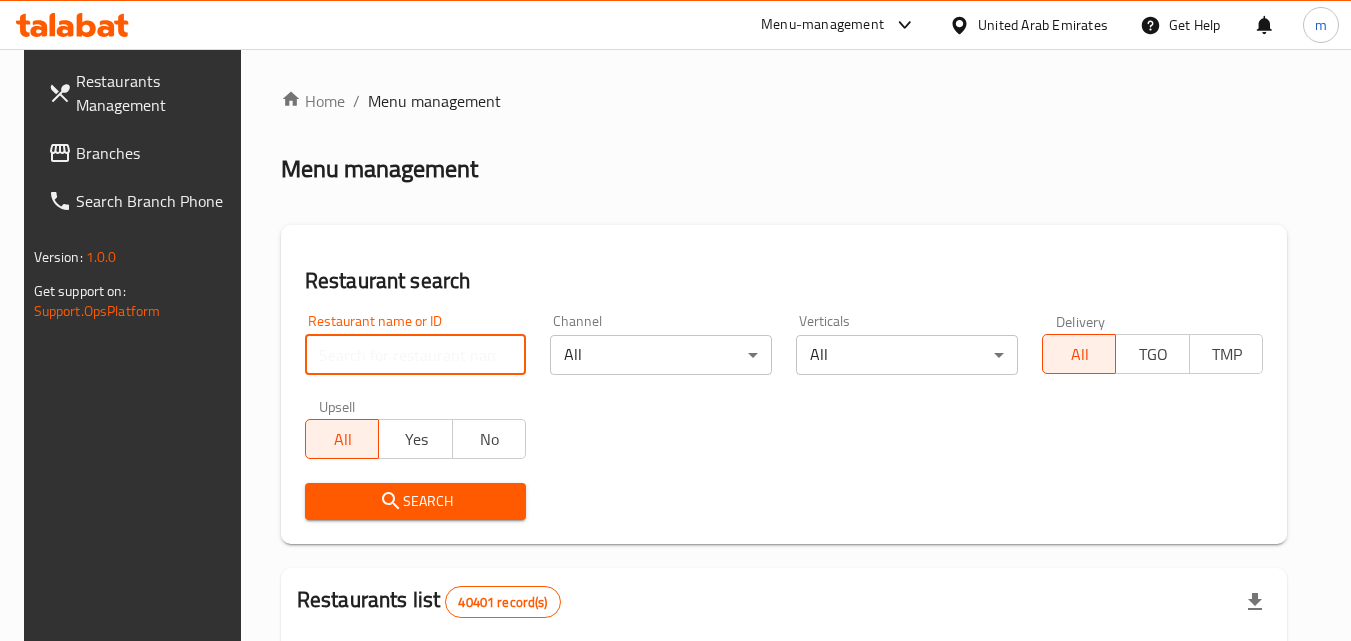 paste on "702718" 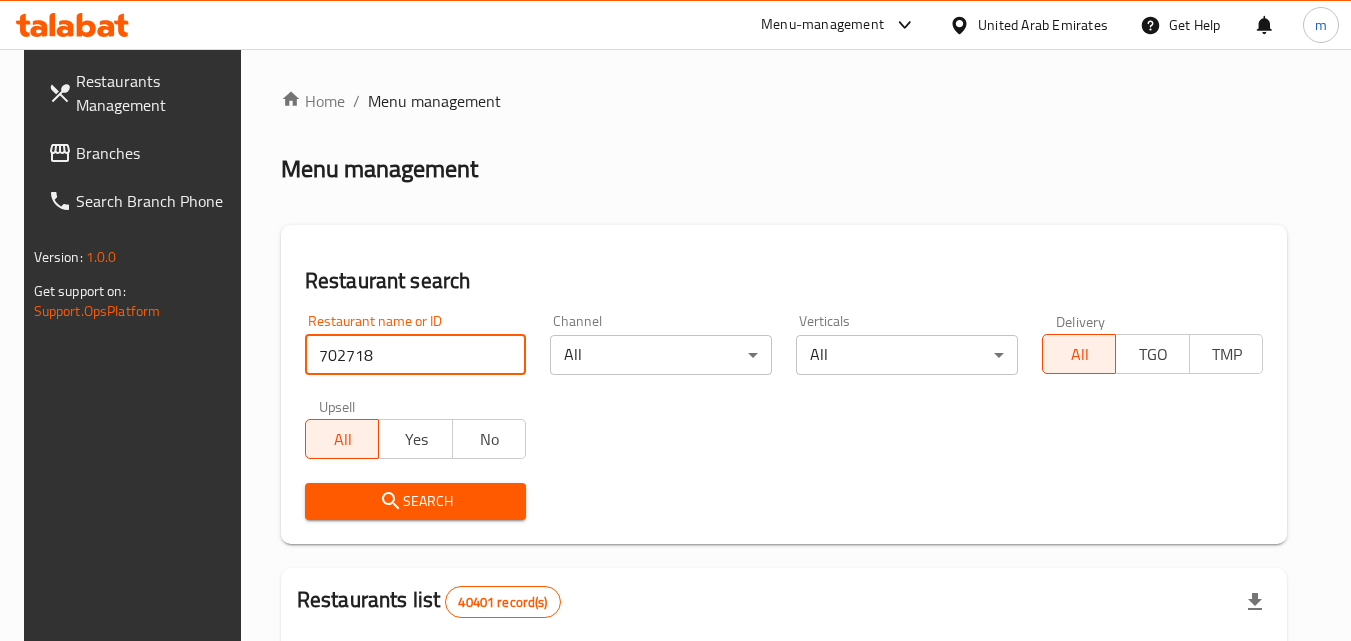 type on "702718" 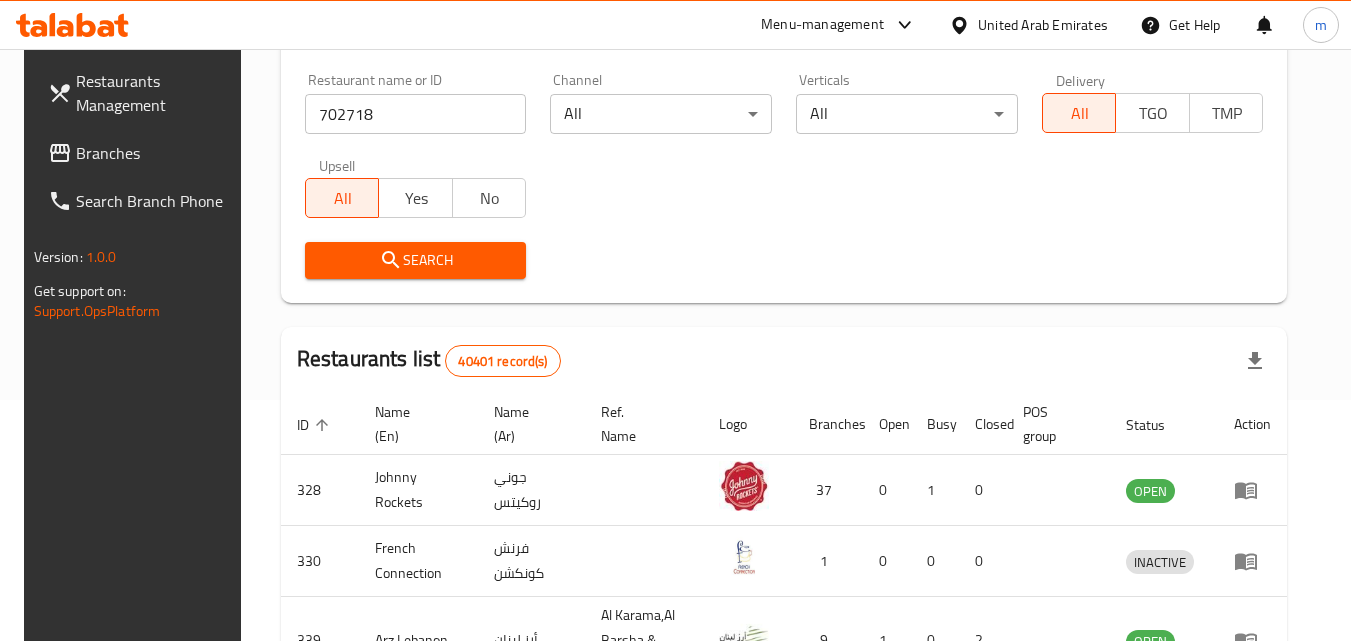 scroll, scrollTop: 300, scrollLeft: 0, axis: vertical 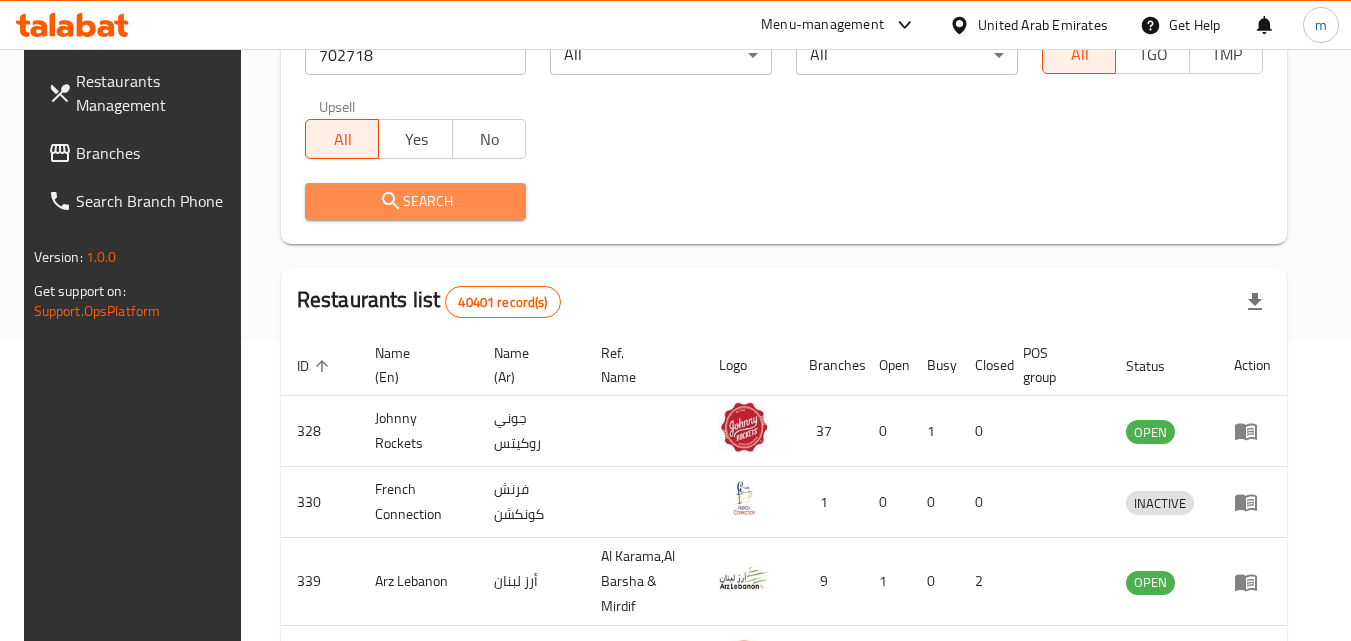 click 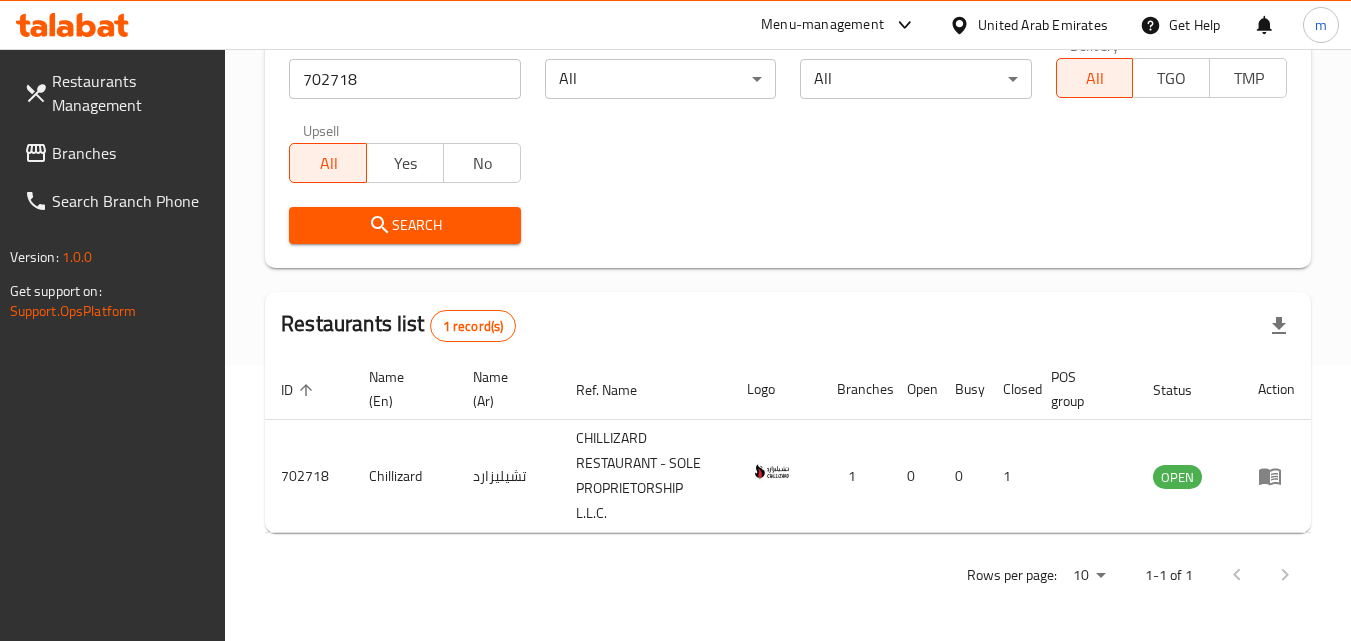 scroll, scrollTop: 276, scrollLeft: 0, axis: vertical 